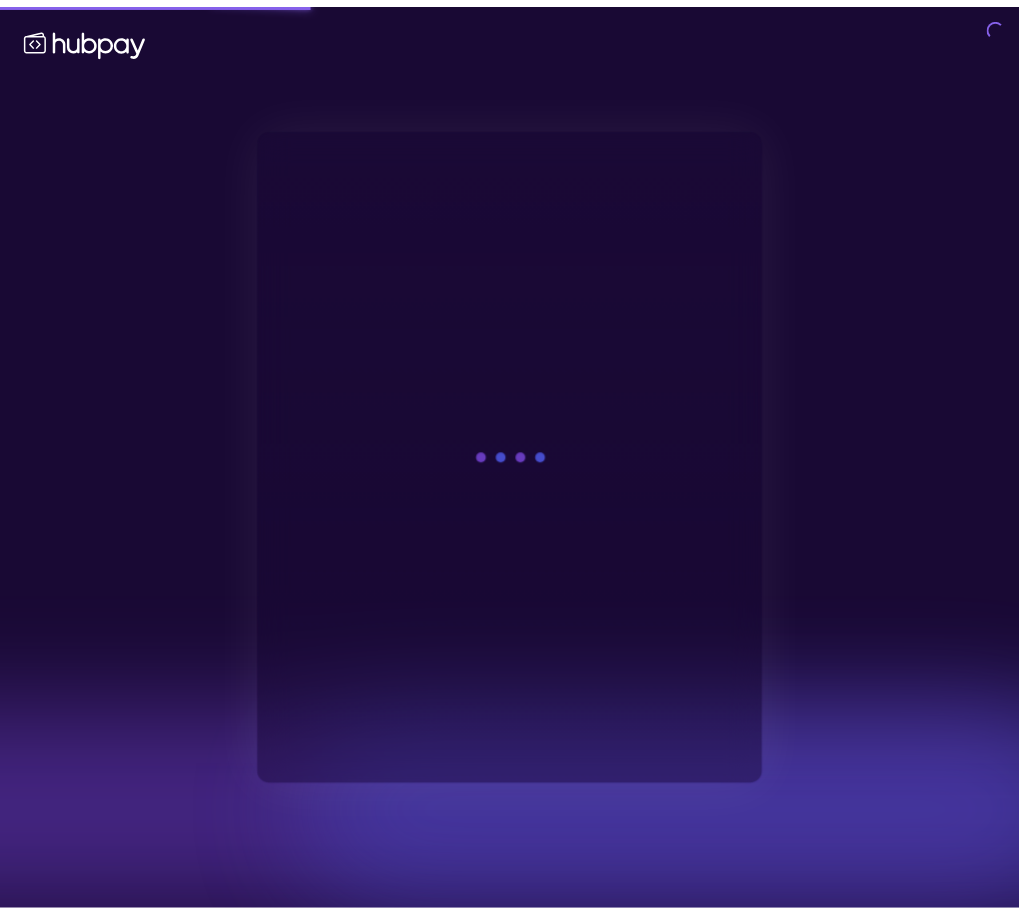 scroll, scrollTop: 0, scrollLeft: 0, axis: both 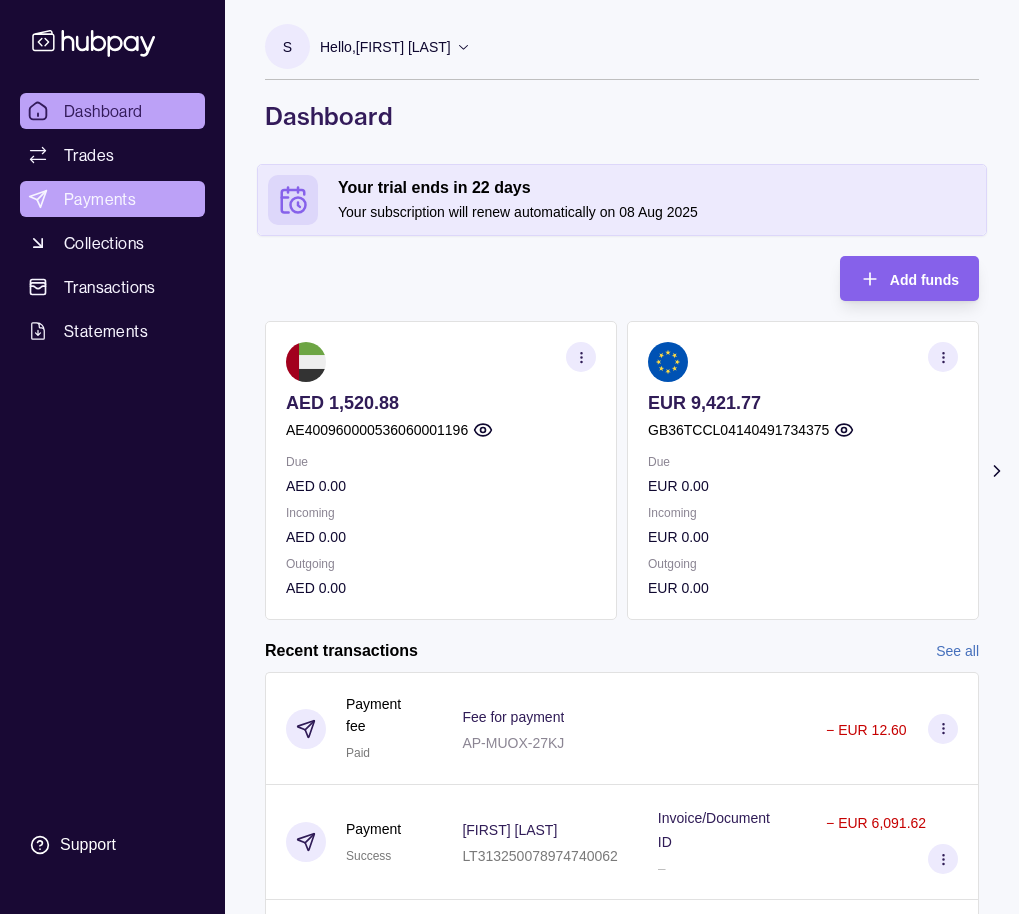 click on "Payments" at bounding box center (112, 199) 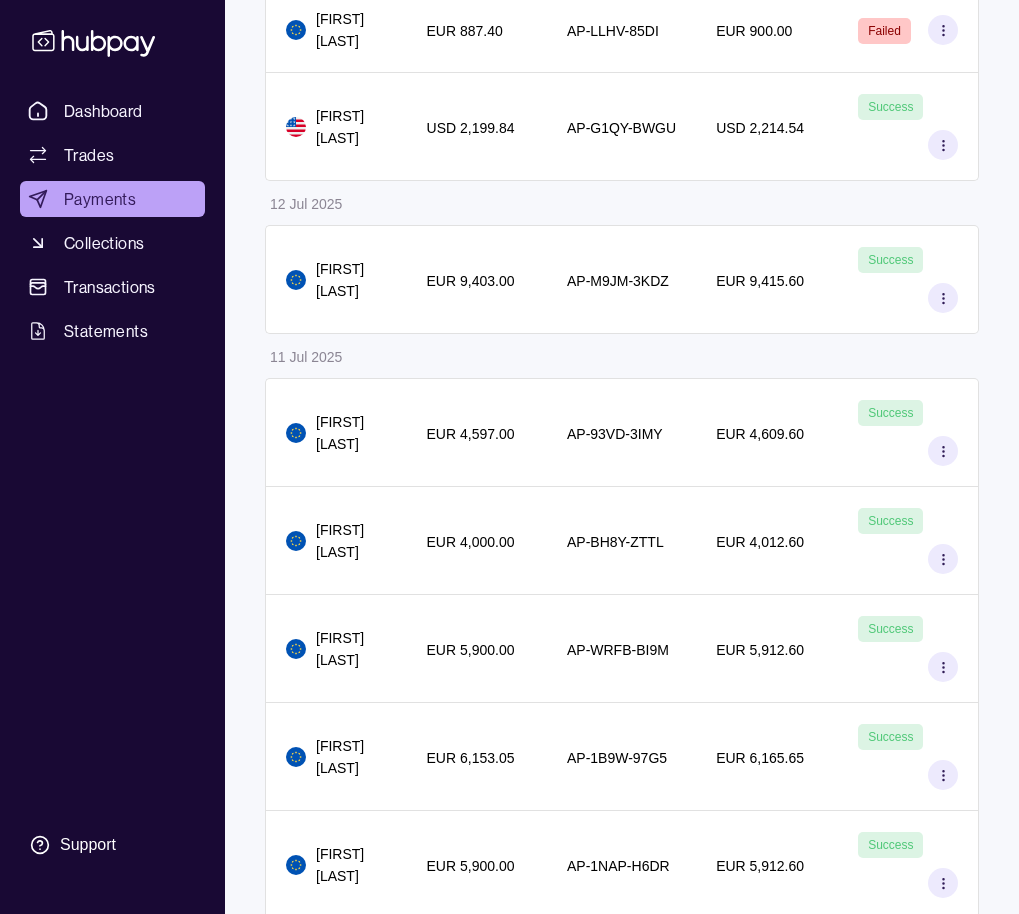 scroll, scrollTop: 884, scrollLeft: 0, axis: vertical 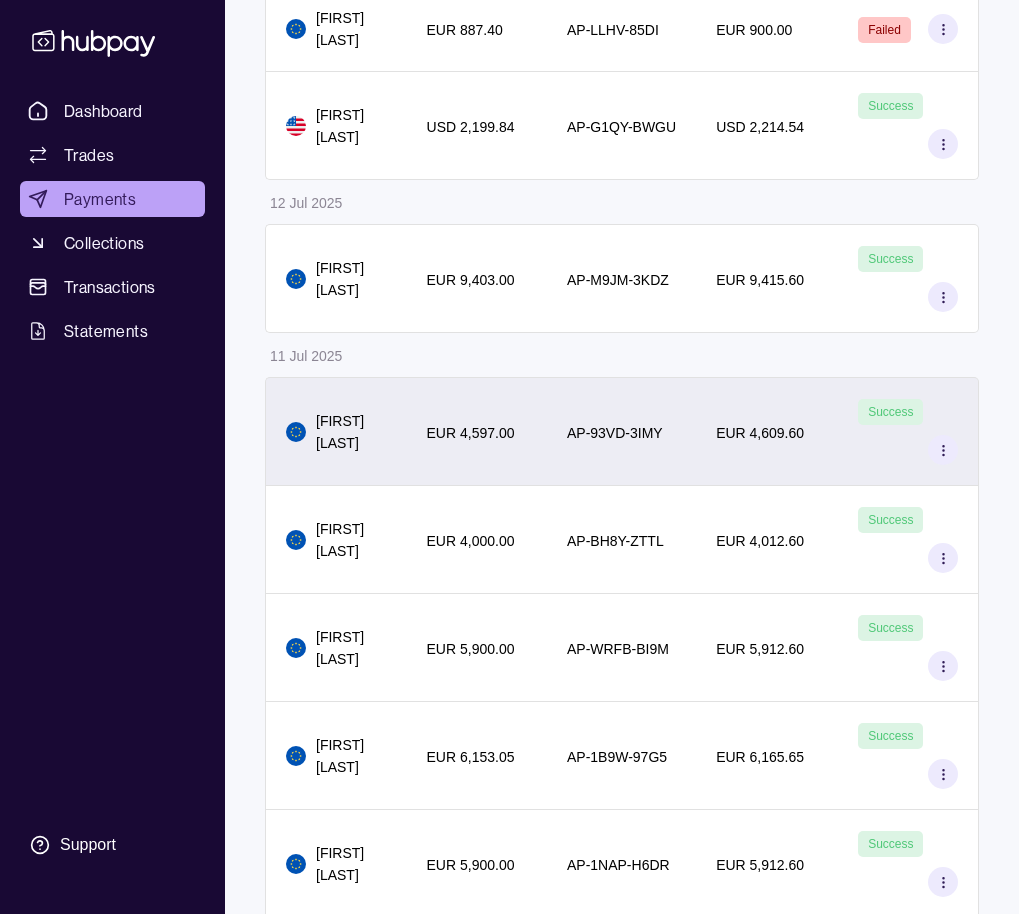 click on "AP-93VD-3IMY" at bounding box center [621, 431] 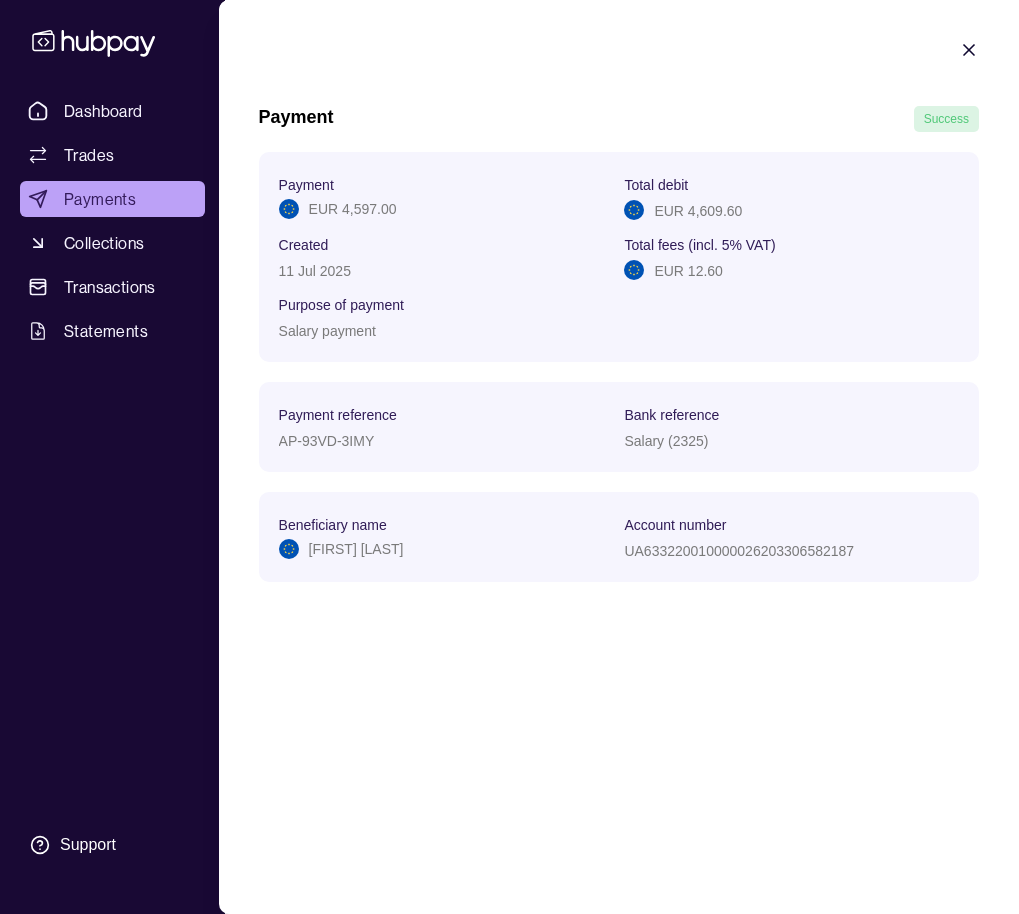 click 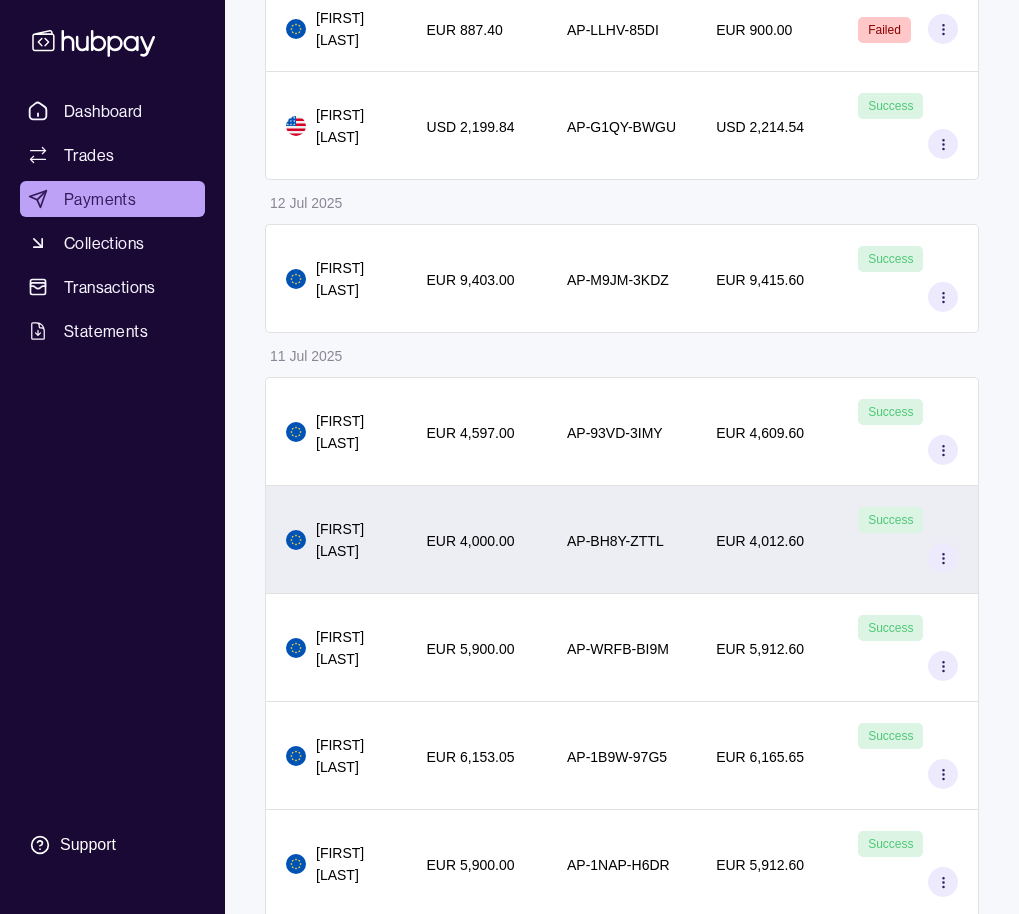 click on "AP-BH8Y-ZTTL" at bounding box center [615, 540] 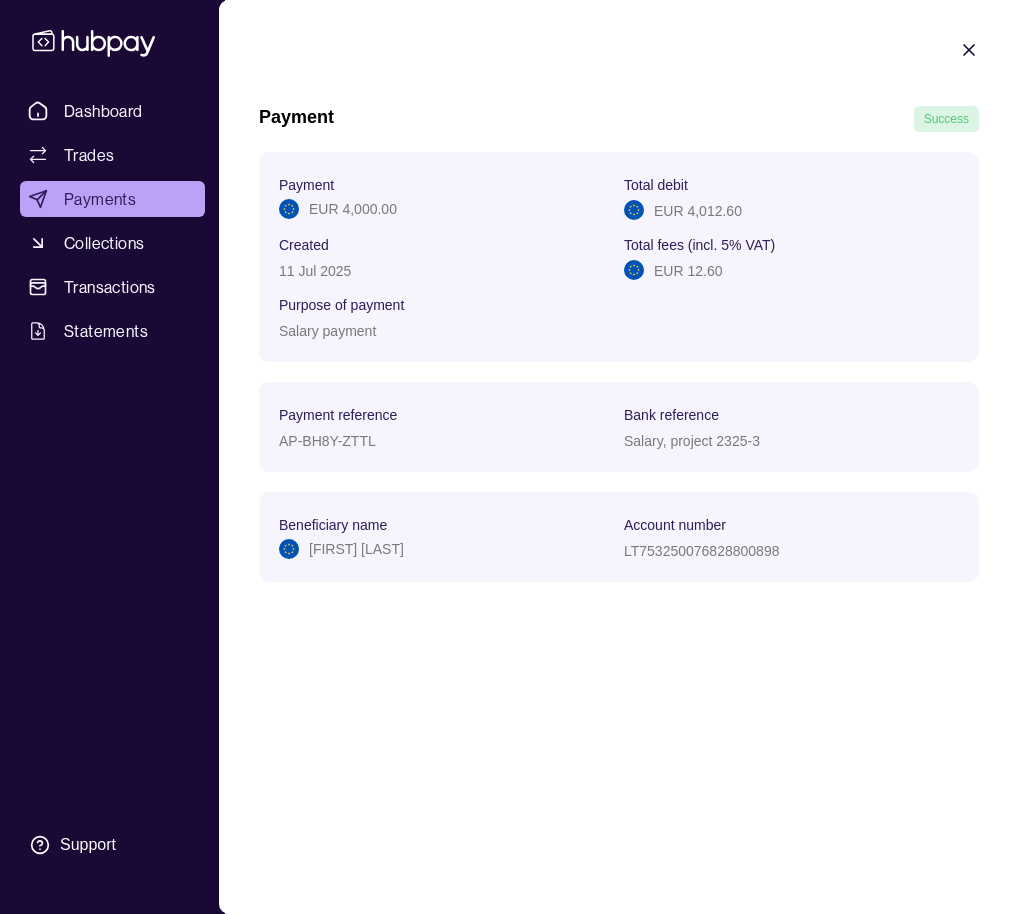 click 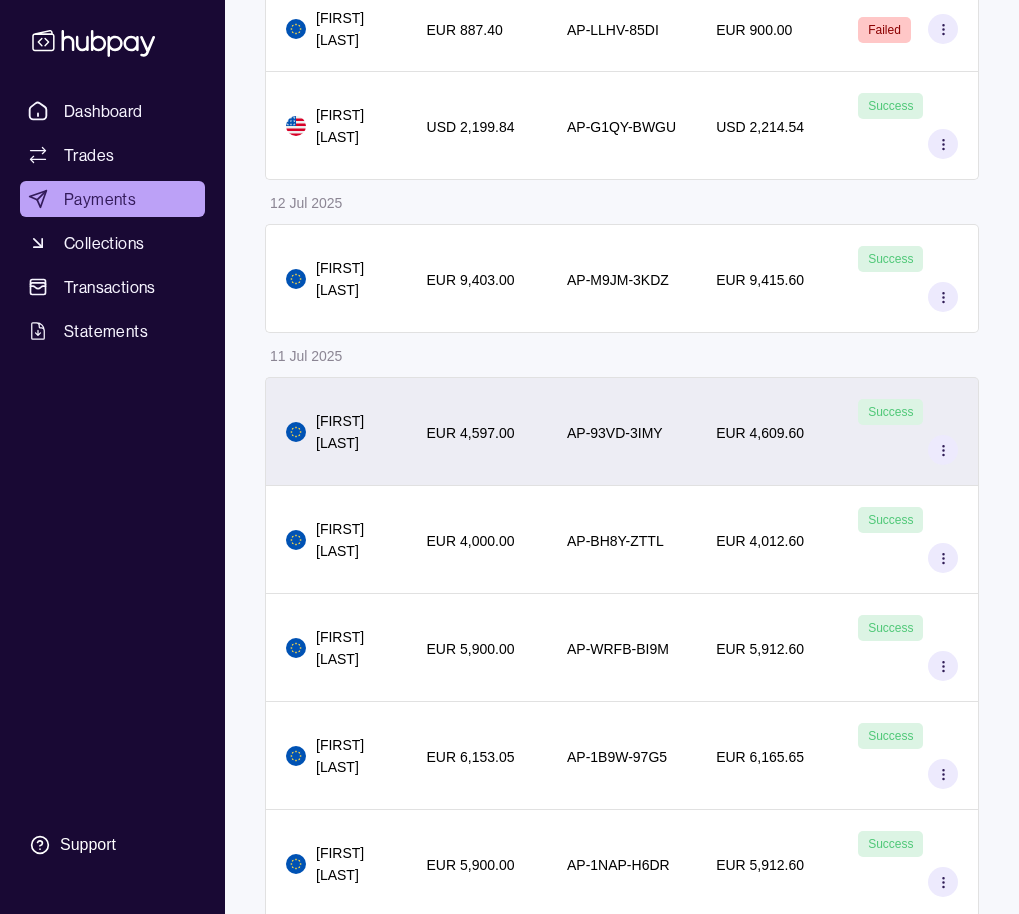 click on "EUR 4,609.60" at bounding box center (760, 433) 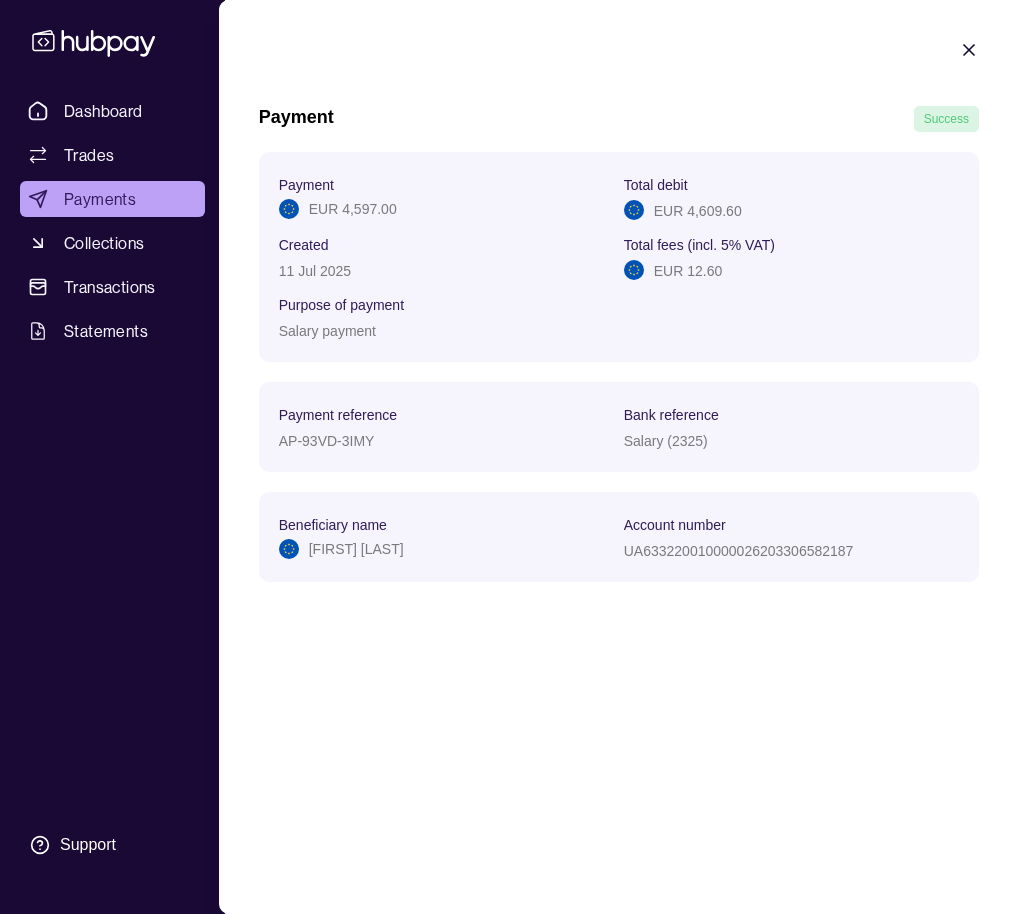 type 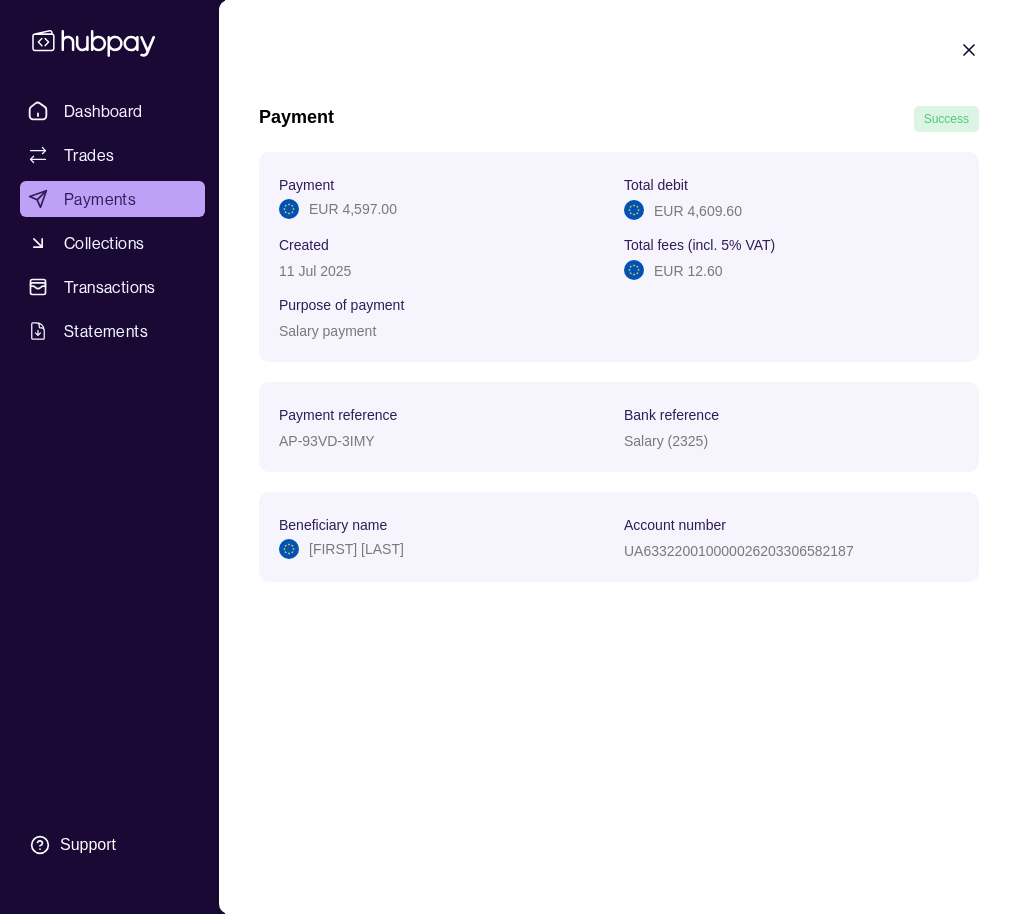 click 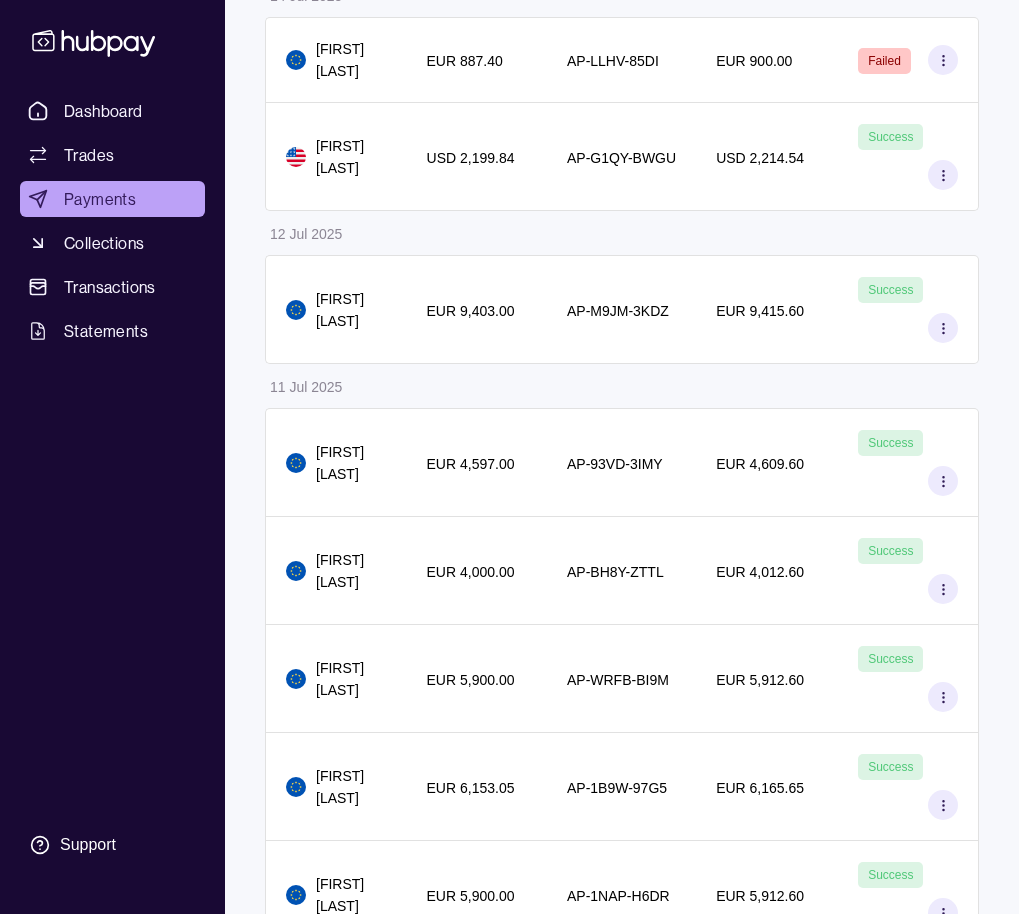 scroll, scrollTop: 847, scrollLeft: 0, axis: vertical 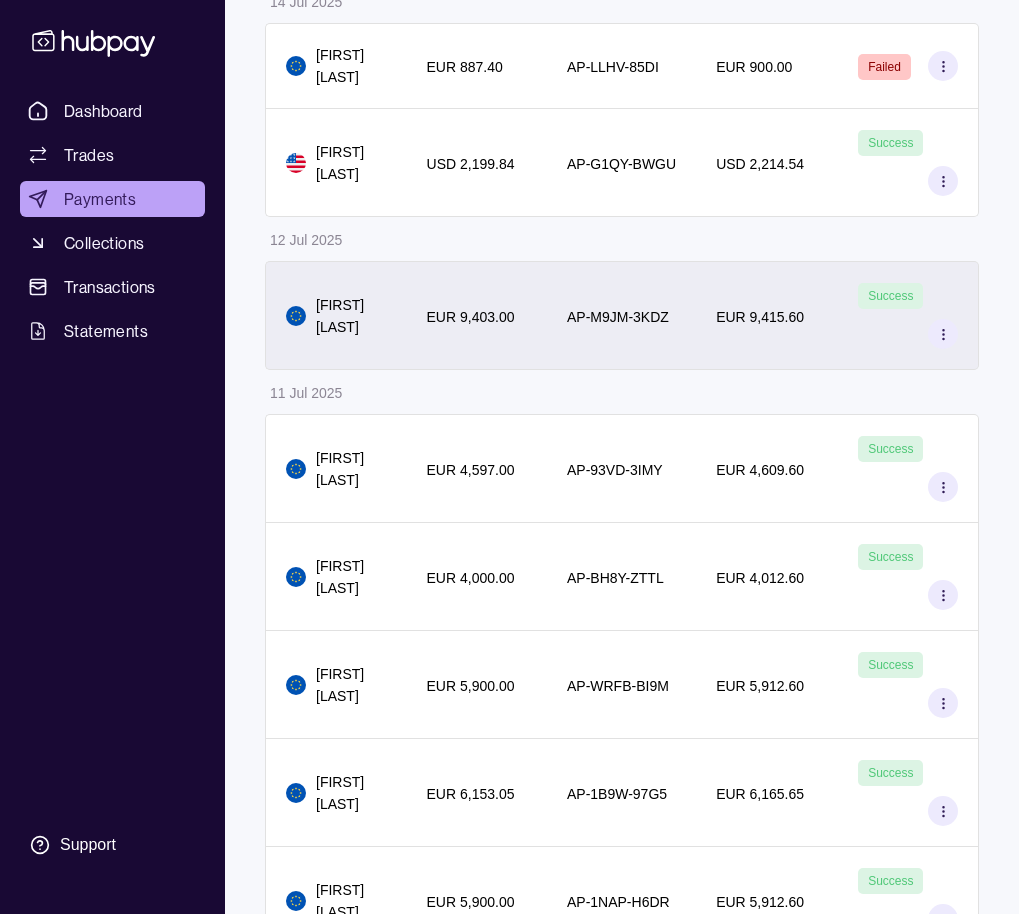 click on "EUR 9,415.60" at bounding box center [767, 315] 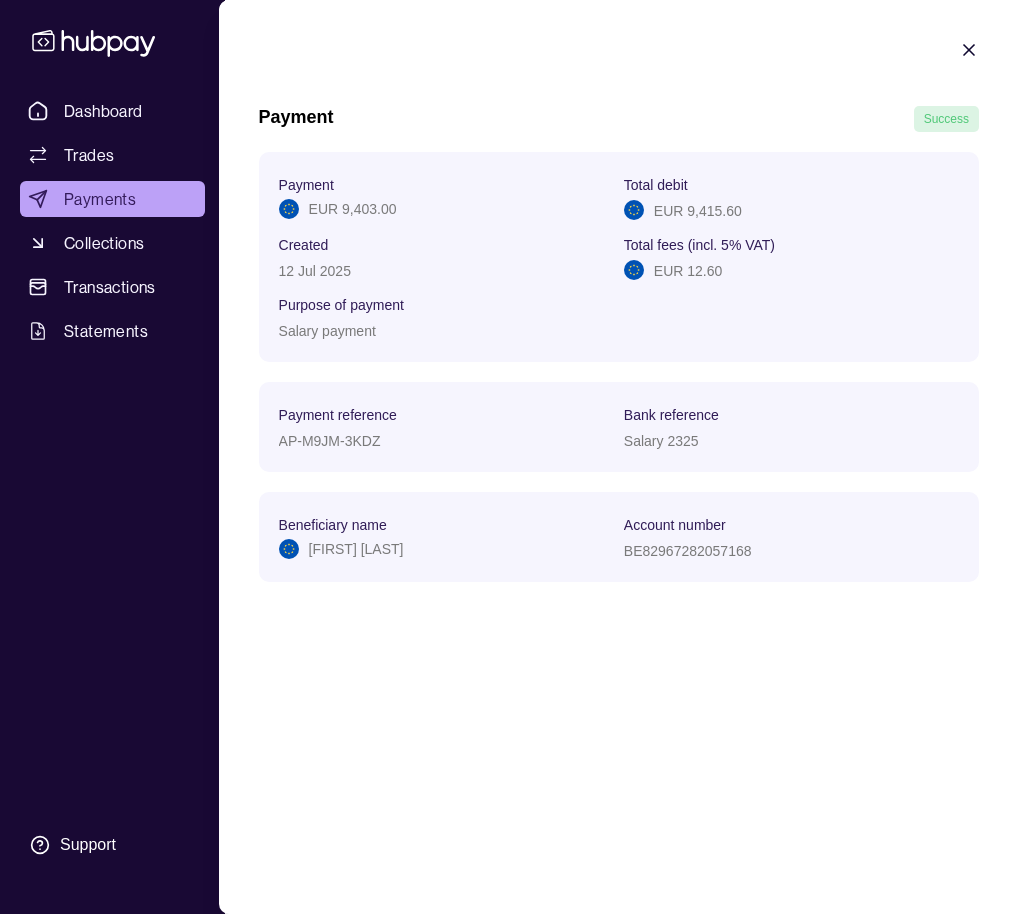 type 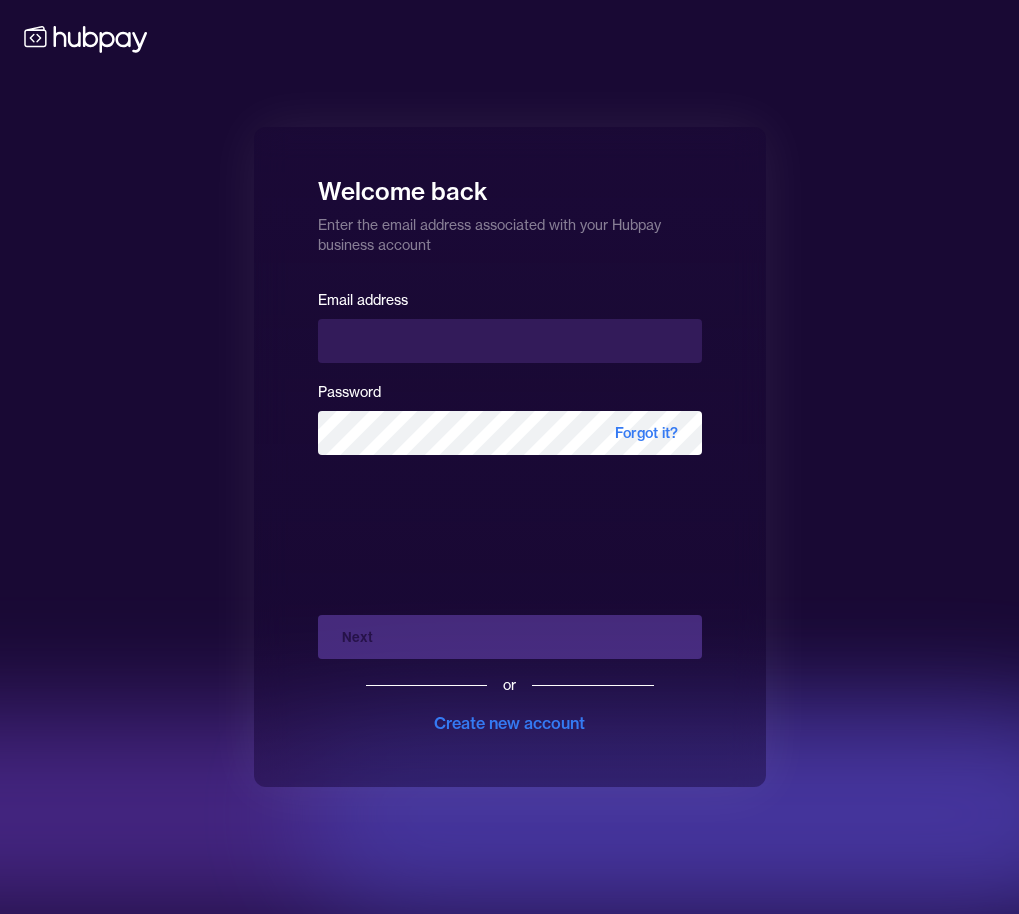 scroll, scrollTop: 0, scrollLeft: 0, axis: both 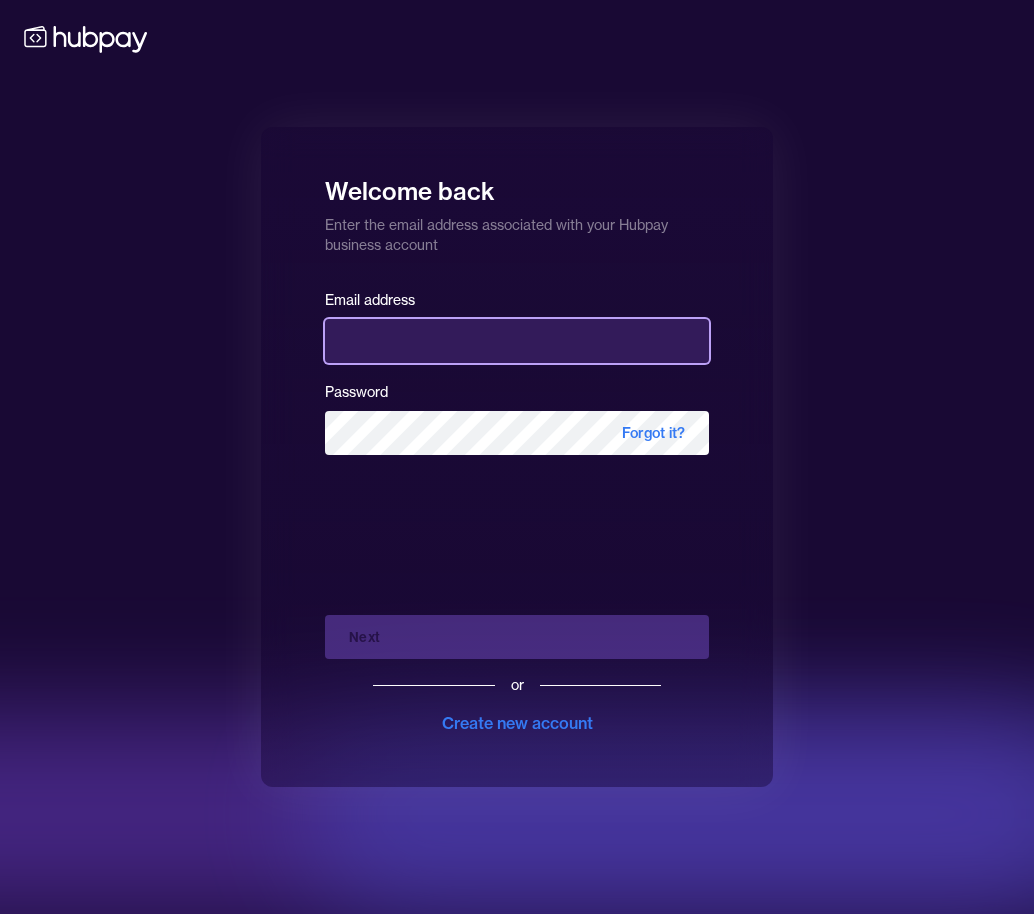 click at bounding box center (517, 341) 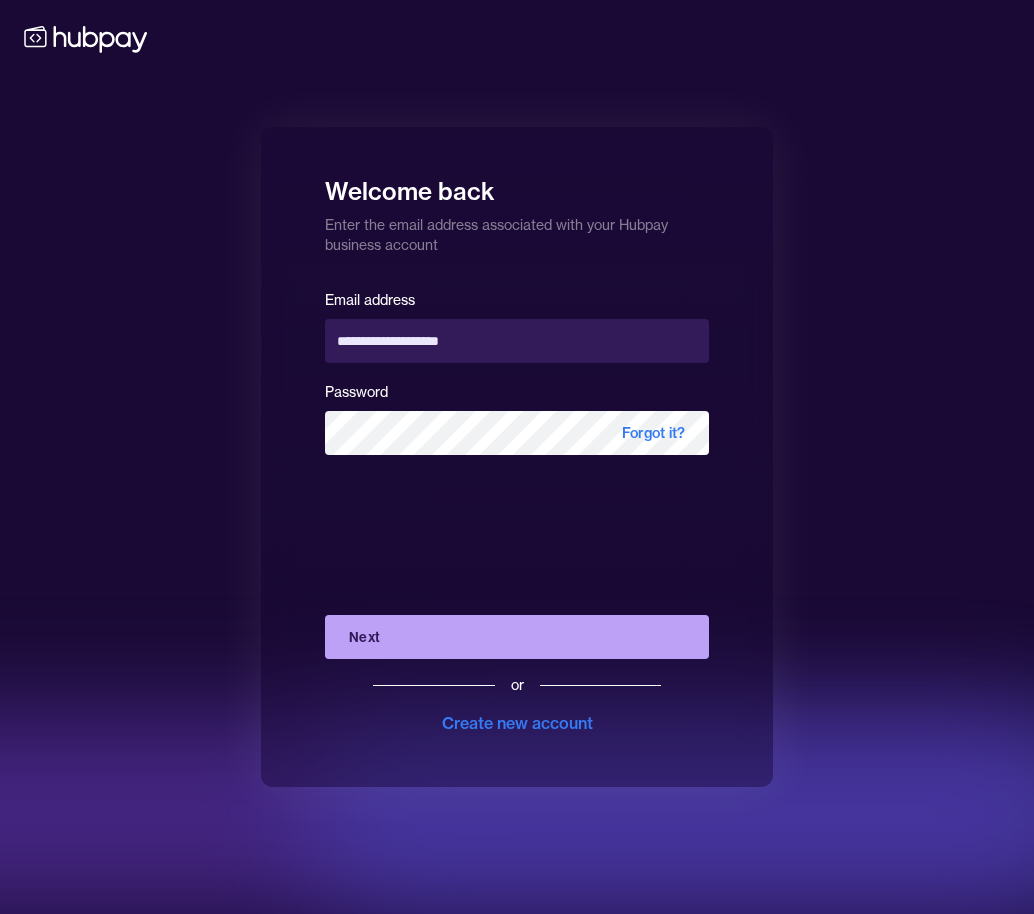 click on "Next" at bounding box center [517, 637] 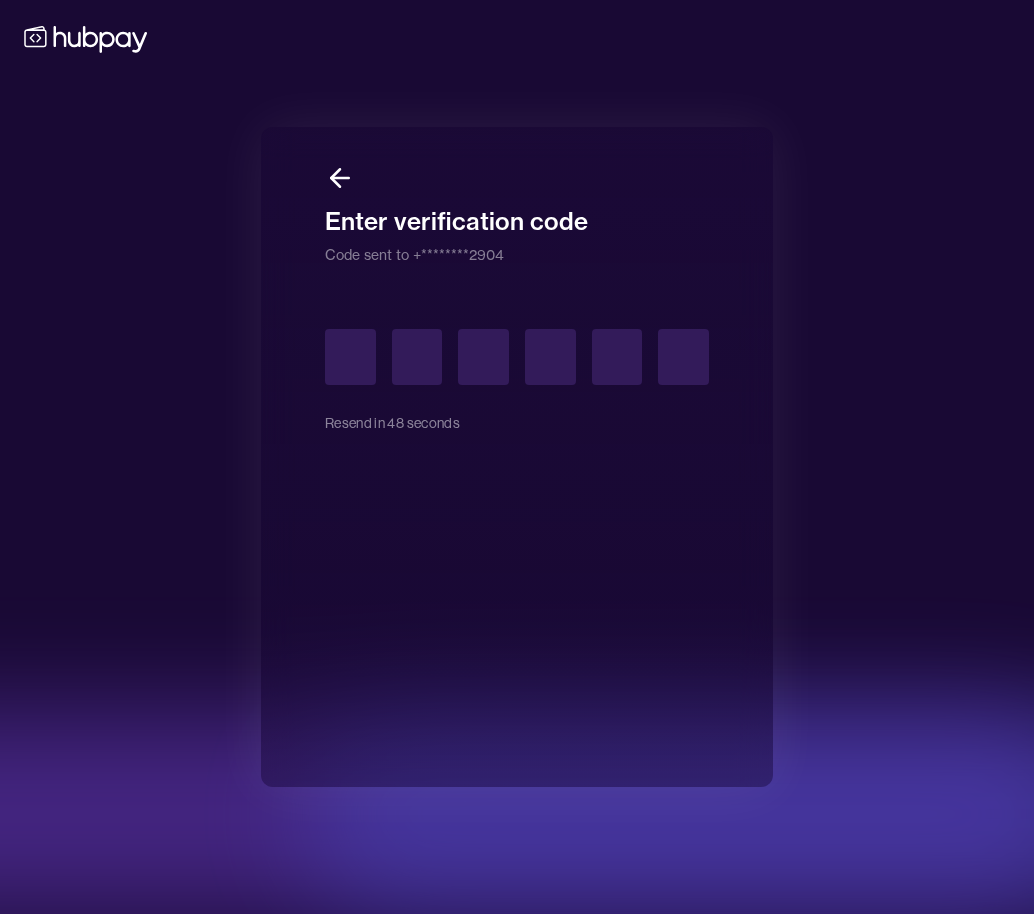 type on "*" 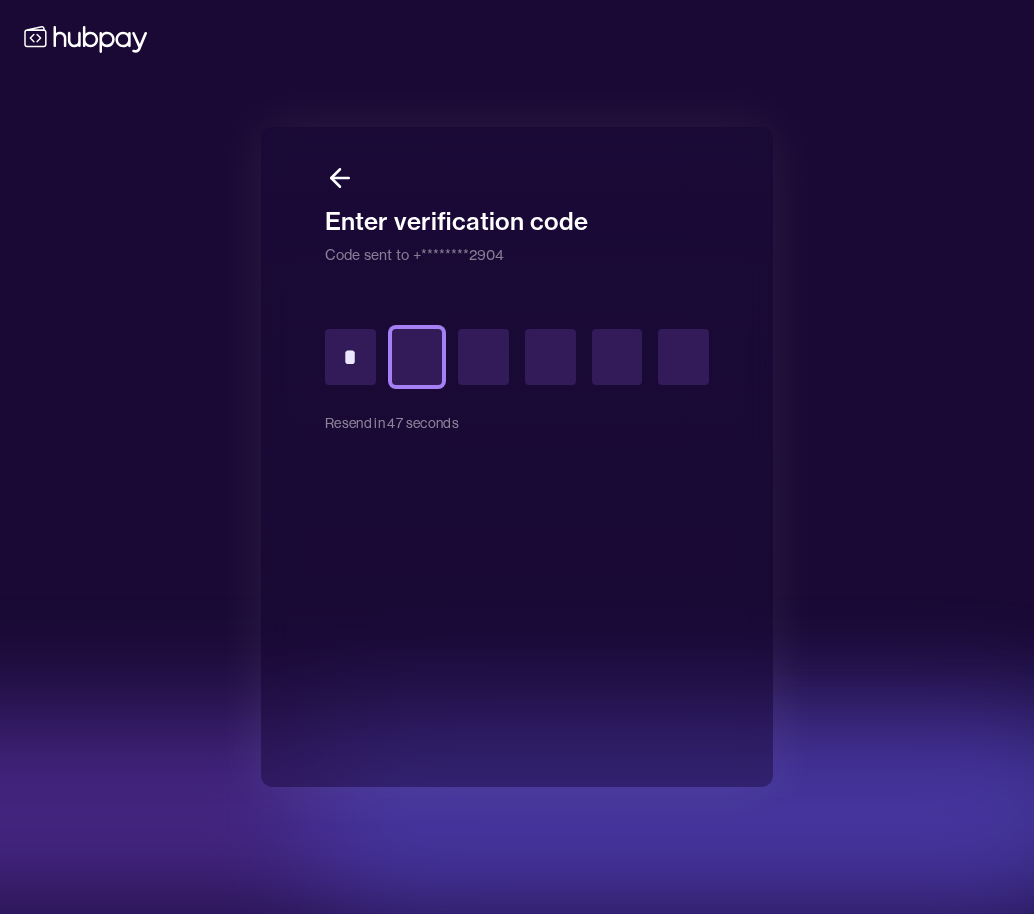 type on "*" 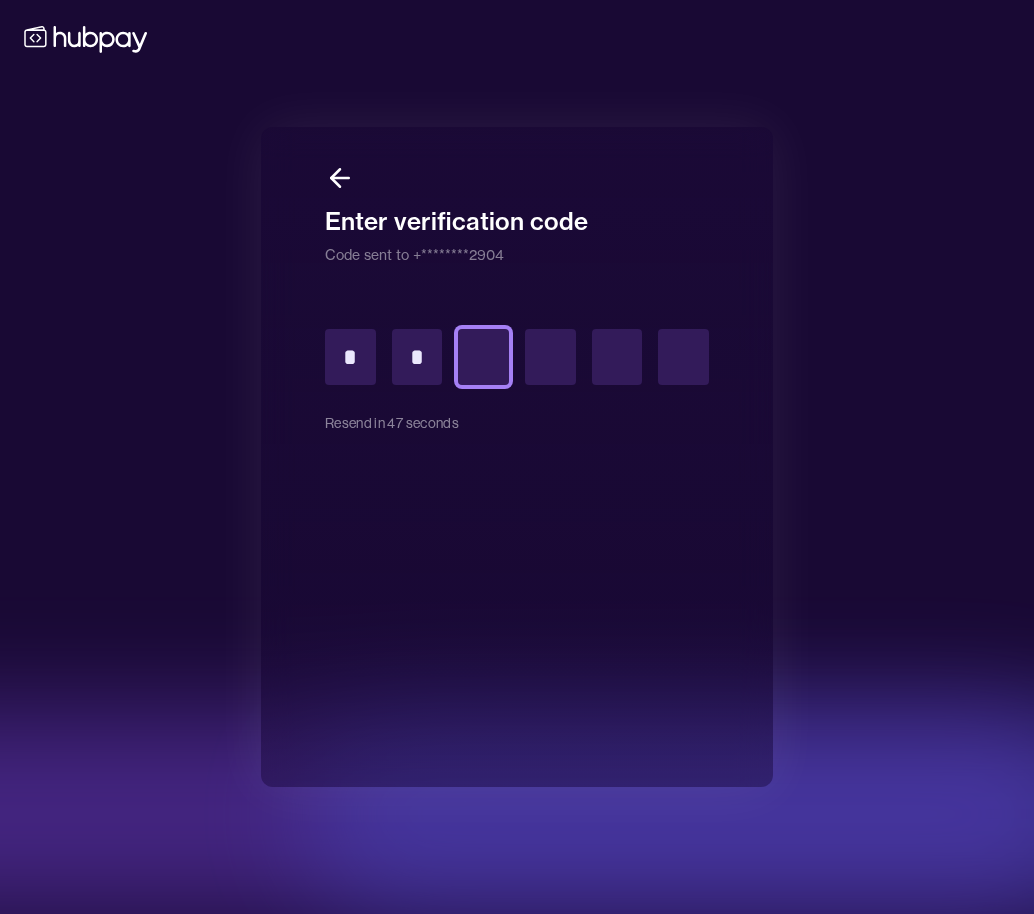 type on "*" 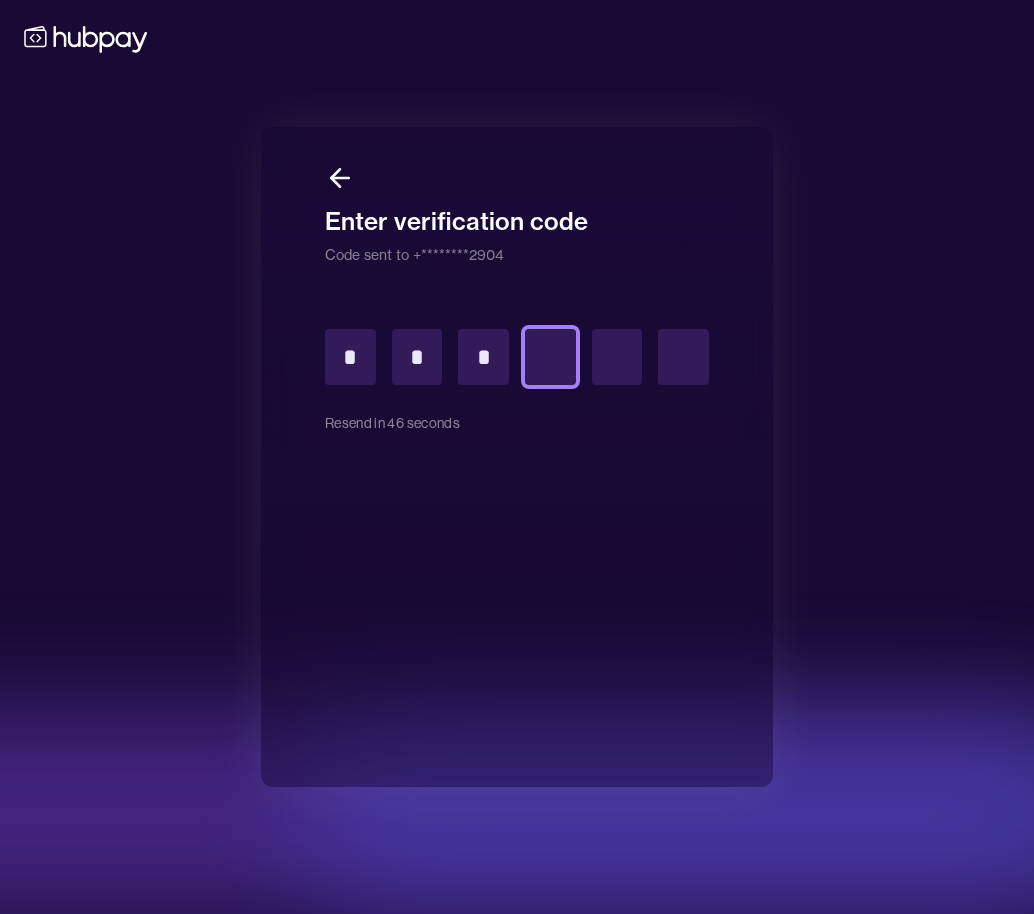 type on "*" 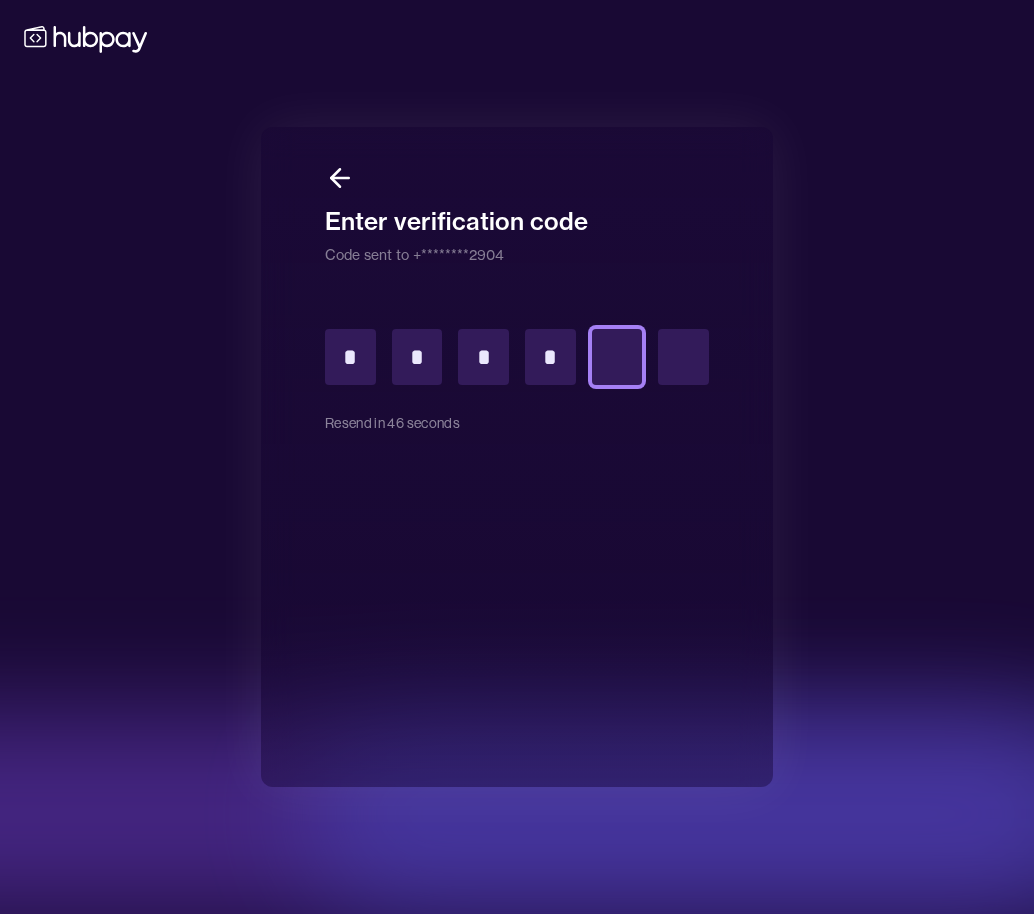 type on "*" 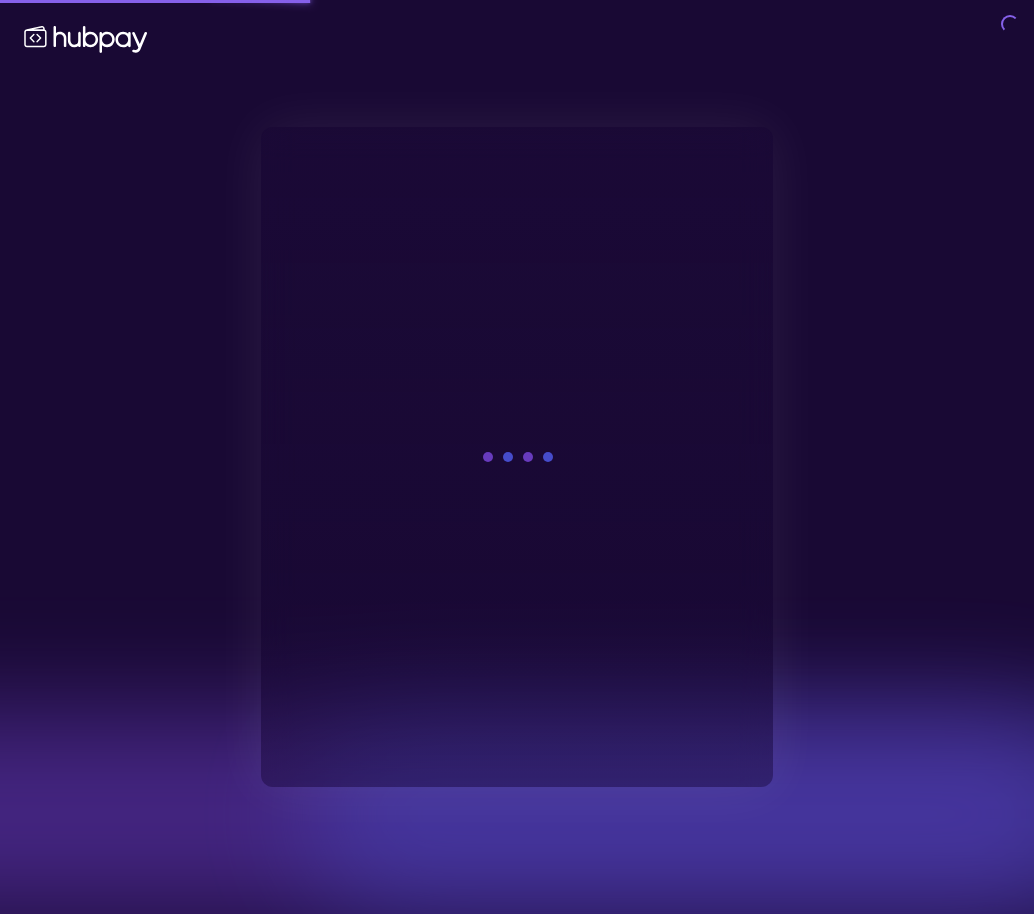 click at bounding box center (517, 457) 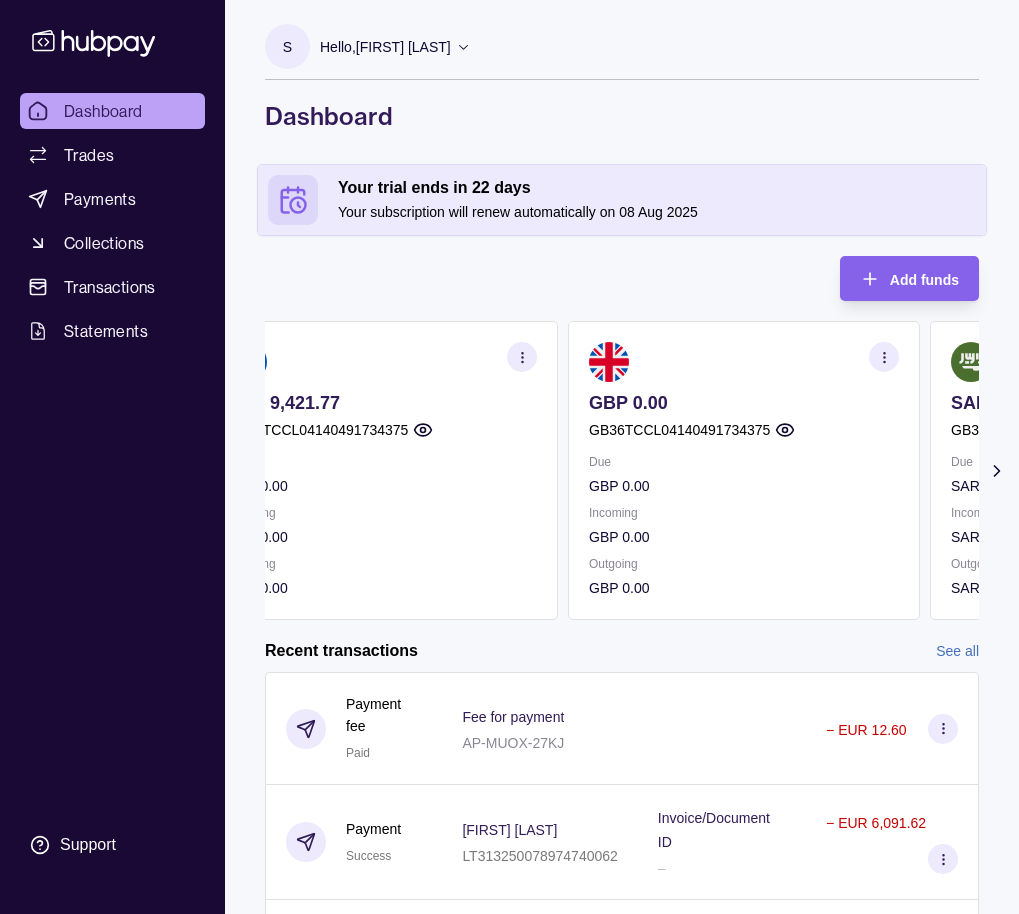 click on "Incoming EUR 0.00" at bounding box center [382, 525] 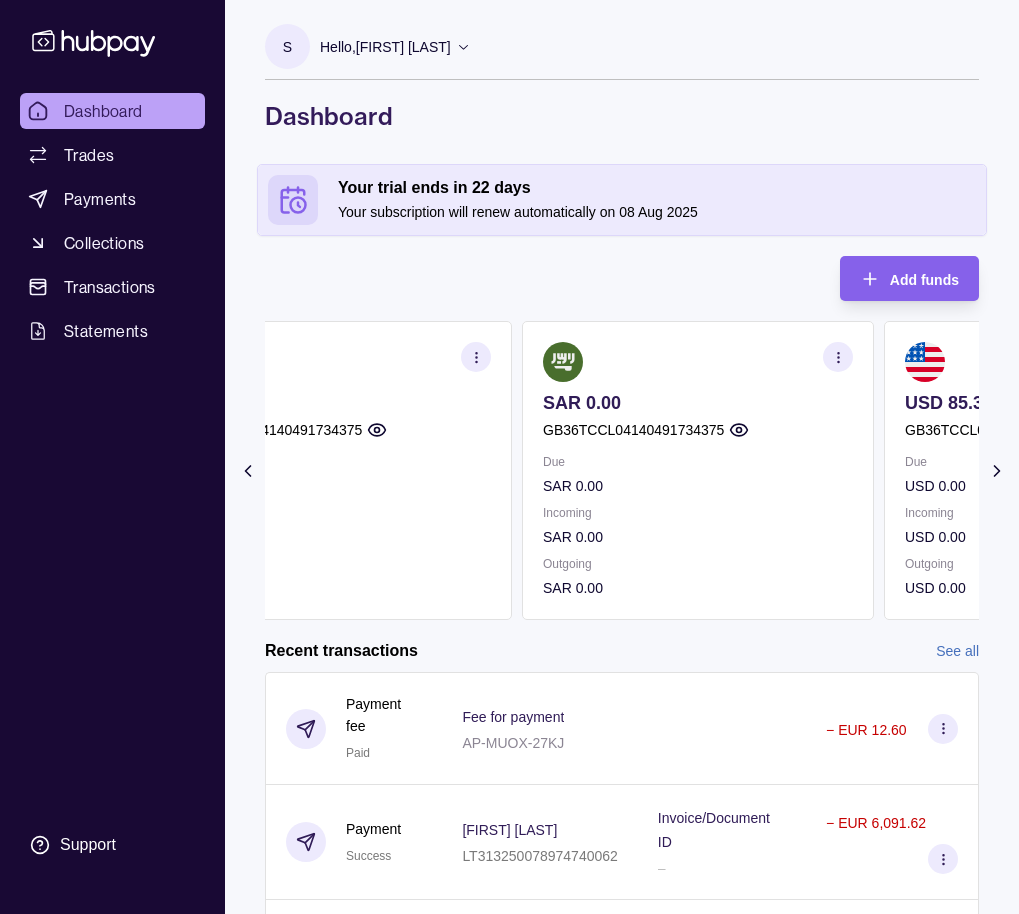 click on "Dashboard Trades Payments Collections Transactions Statements Support S Hello,  [FIRST] [LAST] PROF MEDIA FZCO Account Terms and conditions Privacy policy Sign out Dashboard Your trial ends in 22 days Your subscription will renew automatically on   08 Aug 2025 Add funds AED 1,520.88 AE400960000536060001196 Due AED 0.00 Incoming AED 0.00 Outgoing AED 0.00 EUR 9,421.77 GB36TCCL04140491734375 Due EUR 0.00 Incoming EUR 0.00 Outgoing EUR 0.00 GBP 0.00 GB36TCCL04140491734375 Due GBP 0.00 Incoming GBP 0.00 Outgoing GBP 0.00 SAR 0.00 GB36TCCL04140491734375 Due SAR 0.00 Incoming SAR 0.00 Outgoing SAR 0.00 USD 85.30 GB36TCCL04140491734375 Due USD 0.00 Incoming USD 0.00 Outgoing USD 0.00 Request new currencies Recent transactions See all Details Amount Payment fee Paid Fee for payment AP-MUOX-27KJ −   EUR 12.60 Payment Success [FIRST] [LAST] LT313250078974740062 Invoice/Document ID – −   EUR 6,091.62 Payment fee Paid Fee for payment AP-W8NE-GKX6 −   EUR 12.60 Payment Success [LAST] [FIRST] – –" at bounding box center (509, 651) 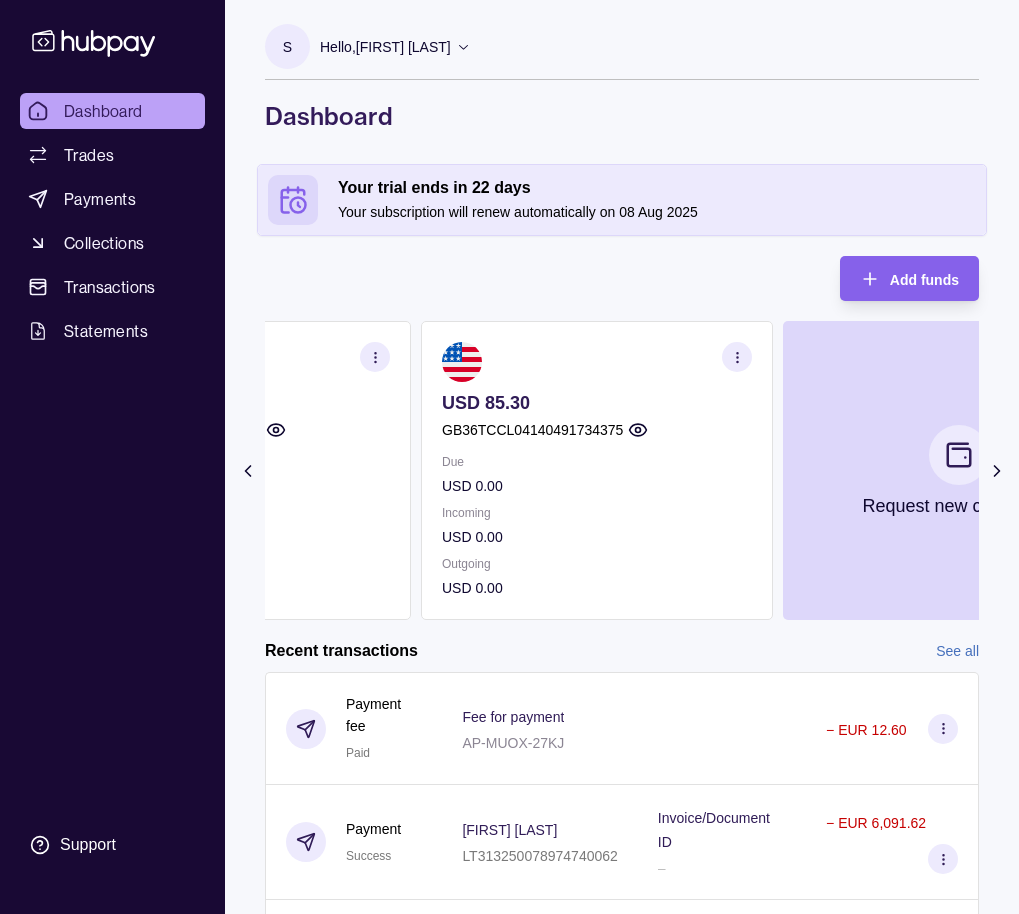 click on "Dashboard Trades Payments Collections Transactions Statements Support S Hello,  [FIRST] [LAST] PROF MEDIA FZCO Account Terms and conditions Privacy policy Sign out Dashboard Your trial ends in 22 days Your subscription will renew automatically on   08 Aug 2025 Add funds AED 1,520.88 AE400960000536060001196 Due AED 0.00 Incoming AED 0.00 Outgoing AED 0.00 EUR 9,421.77 GB36TCCL04140491734375 Due EUR 0.00 Incoming EUR 0.00 Outgoing EUR 0.00 GBP 0.00 GB36TCCL04140491734375 Due GBP 0.00 Incoming GBP 0.00 Outgoing GBP 0.00 SAR 0.00 GB36TCCL04140491734375 Due SAR 0.00 Incoming SAR 0.00 Outgoing SAR 0.00 USD 85.30 GB36TCCL04140491734375 Due USD 0.00 Incoming USD 0.00 Outgoing USD 0.00 Request new currencies Recent transactions See all Details Amount Payment fee Paid Fee for payment AP-MUOX-27KJ −   EUR 12.60 Payment Success [FIRST] [LAST] LT313250078974740062 Invoice/Document ID – −   EUR 6,091.62 Payment fee Paid Fee for payment AP-W8NE-GKX6 −   EUR 12.60 Payment Success [LAST] [FIRST] – –" at bounding box center (509, 651) 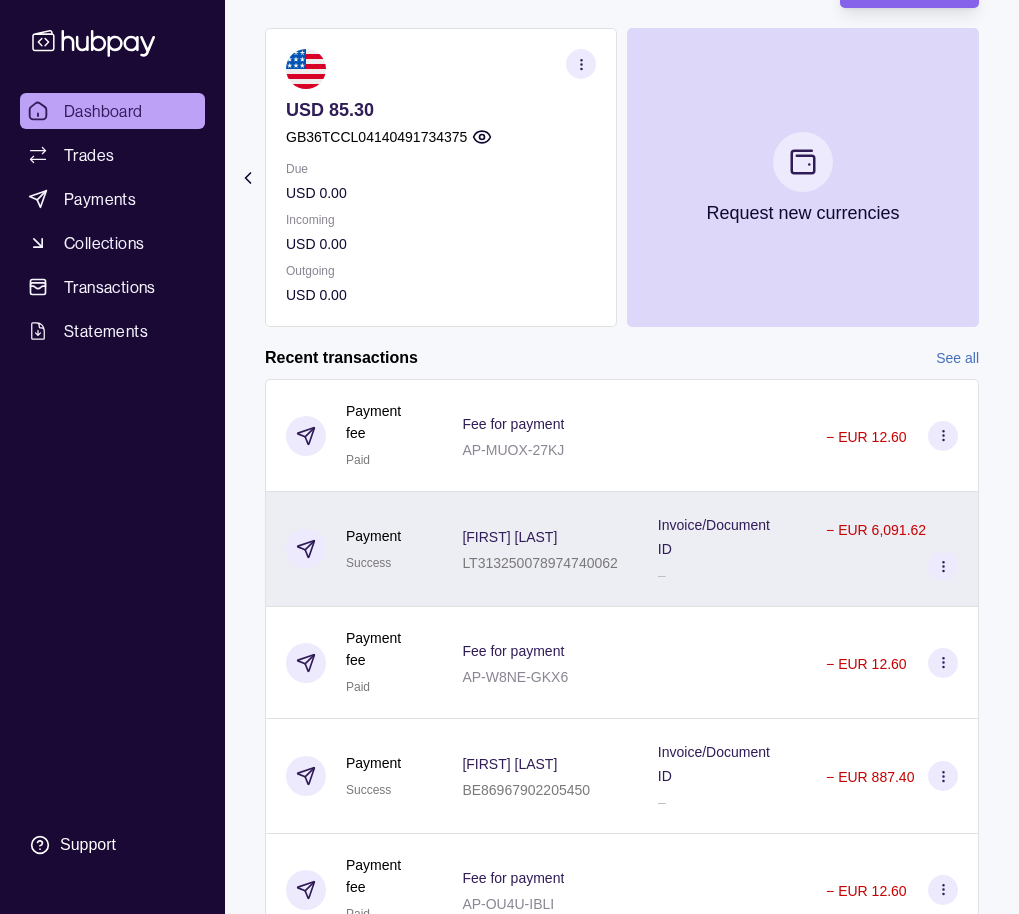 scroll, scrollTop: 389, scrollLeft: 0, axis: vertical 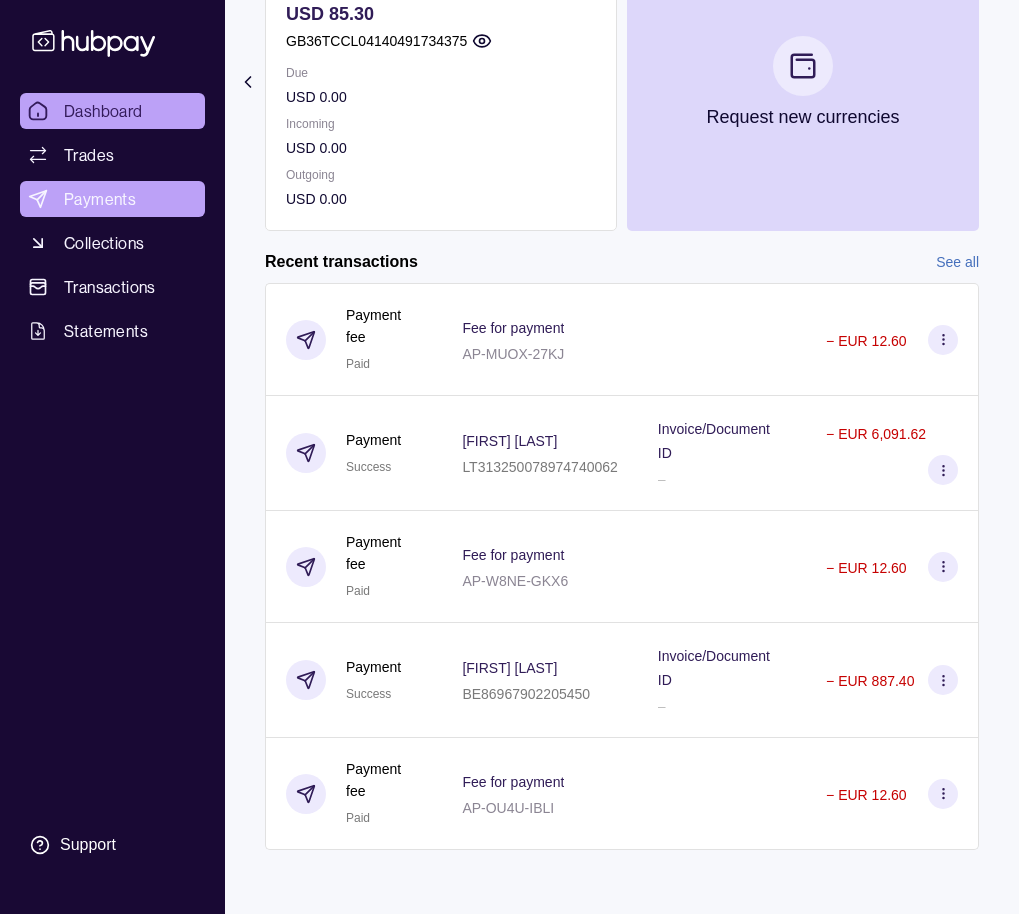 click on "Payments" at bounding box center [100, 199] 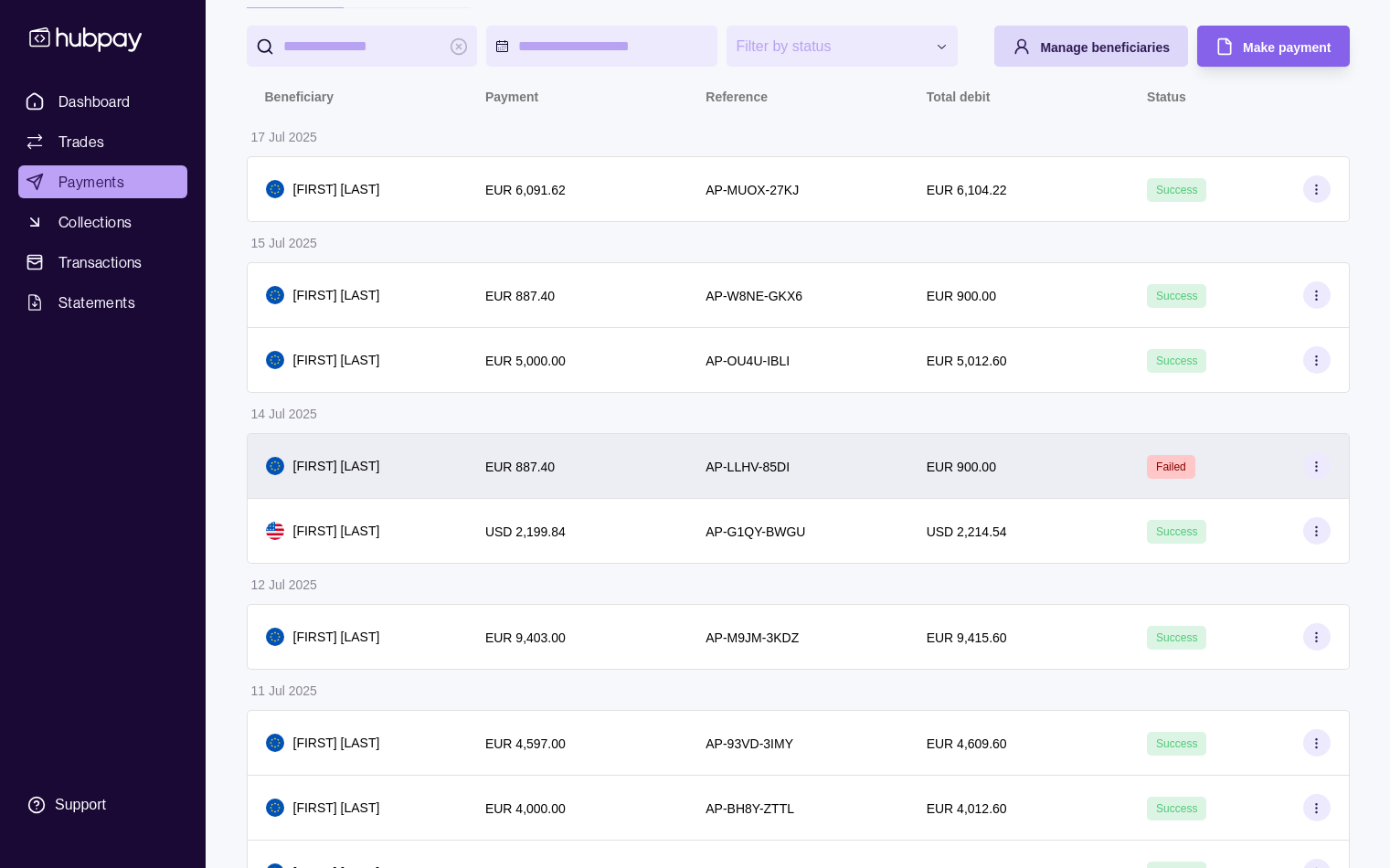 scroll, scrollTop: 184, scrollLeft: 0, axis: vertical 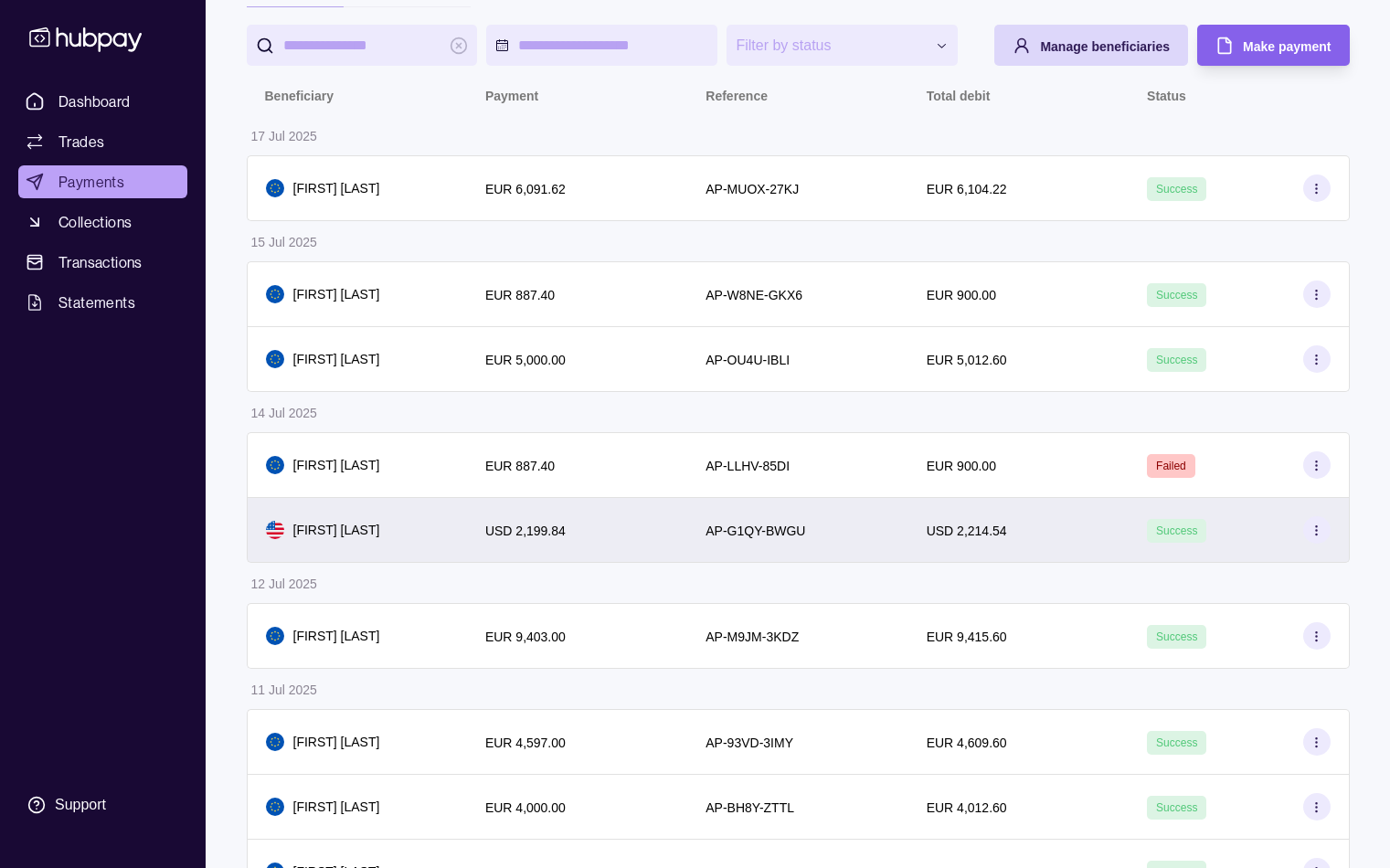click on "USD 2,214.54" at bounding box center (1018, 530) 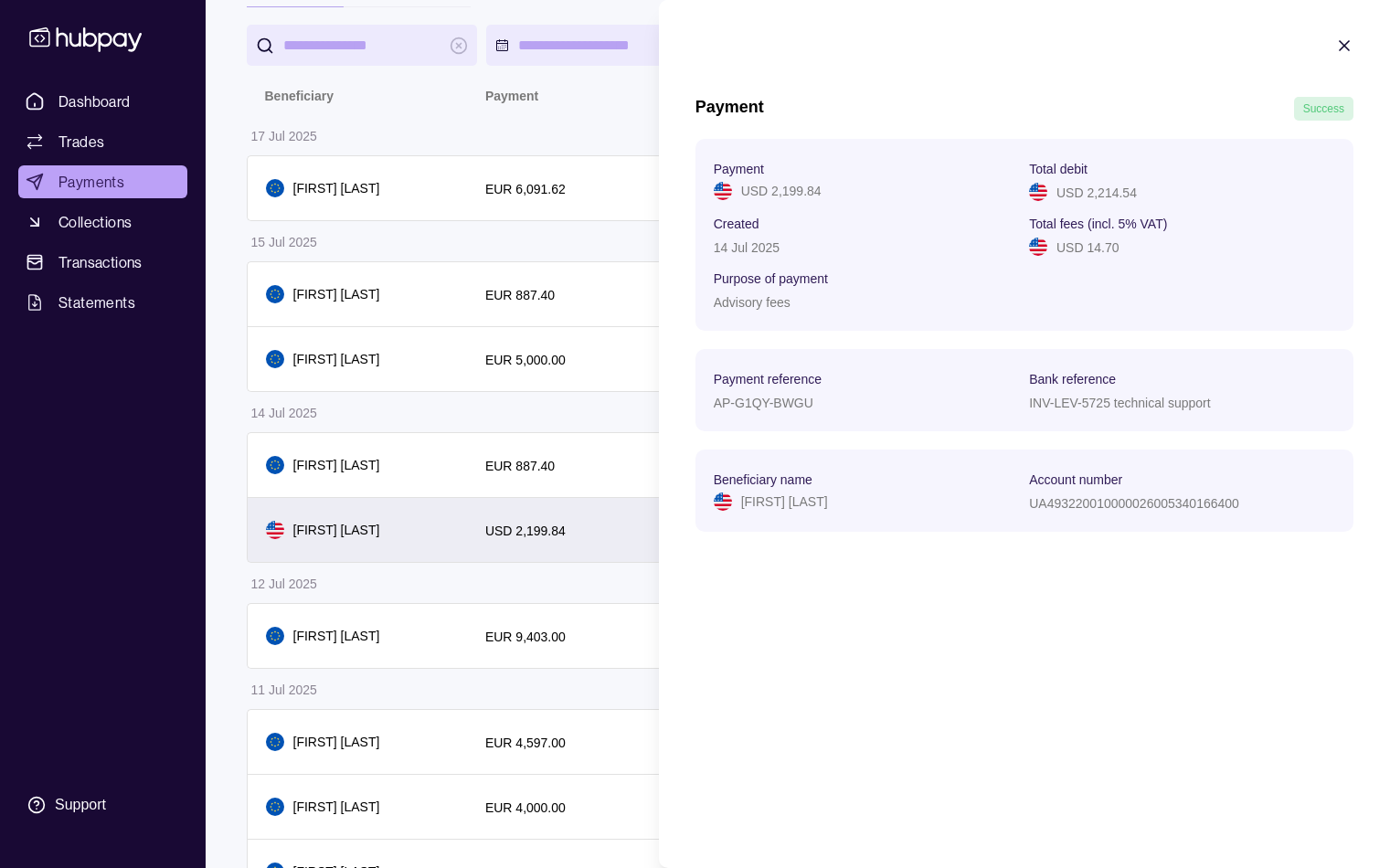 type 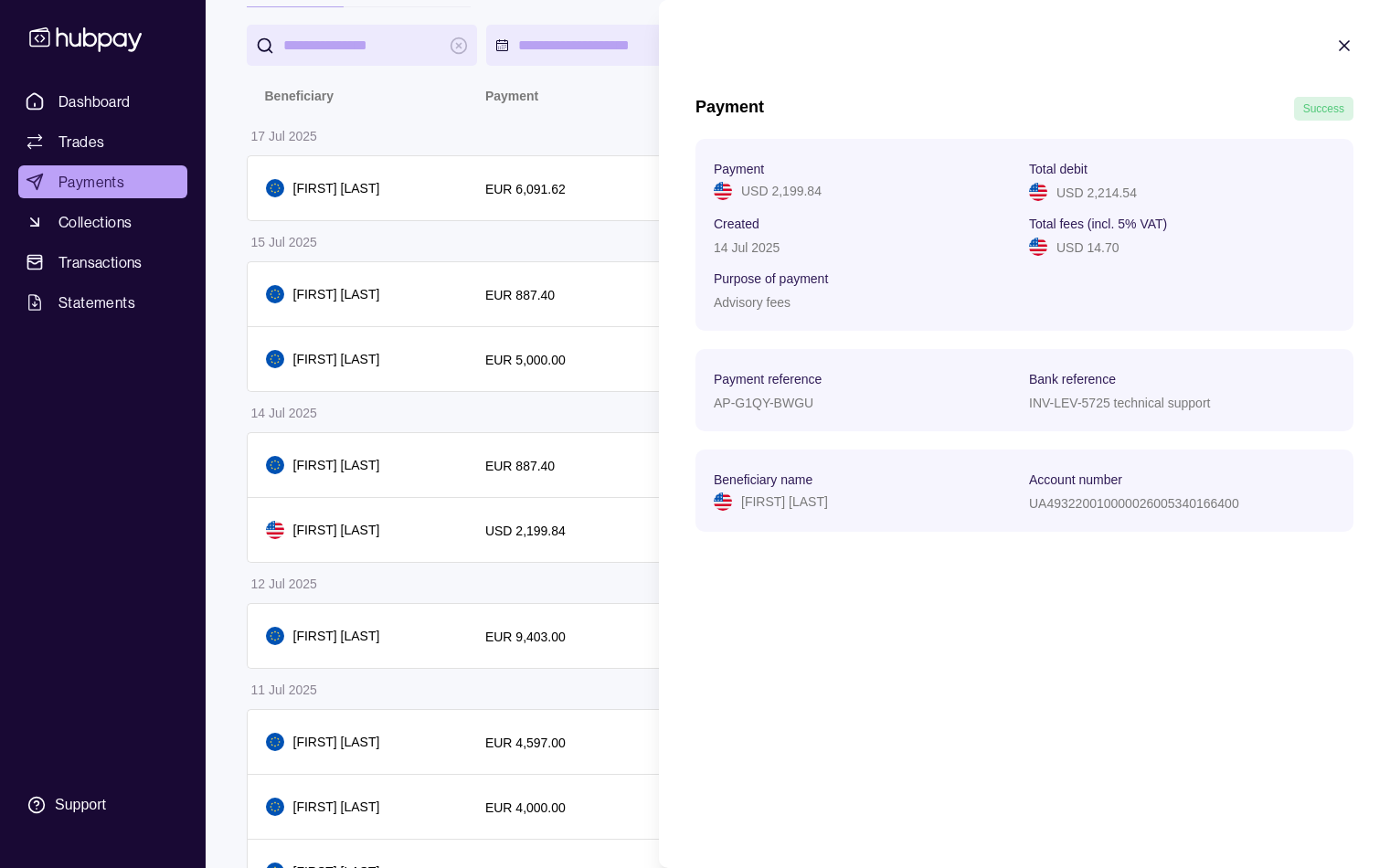 click 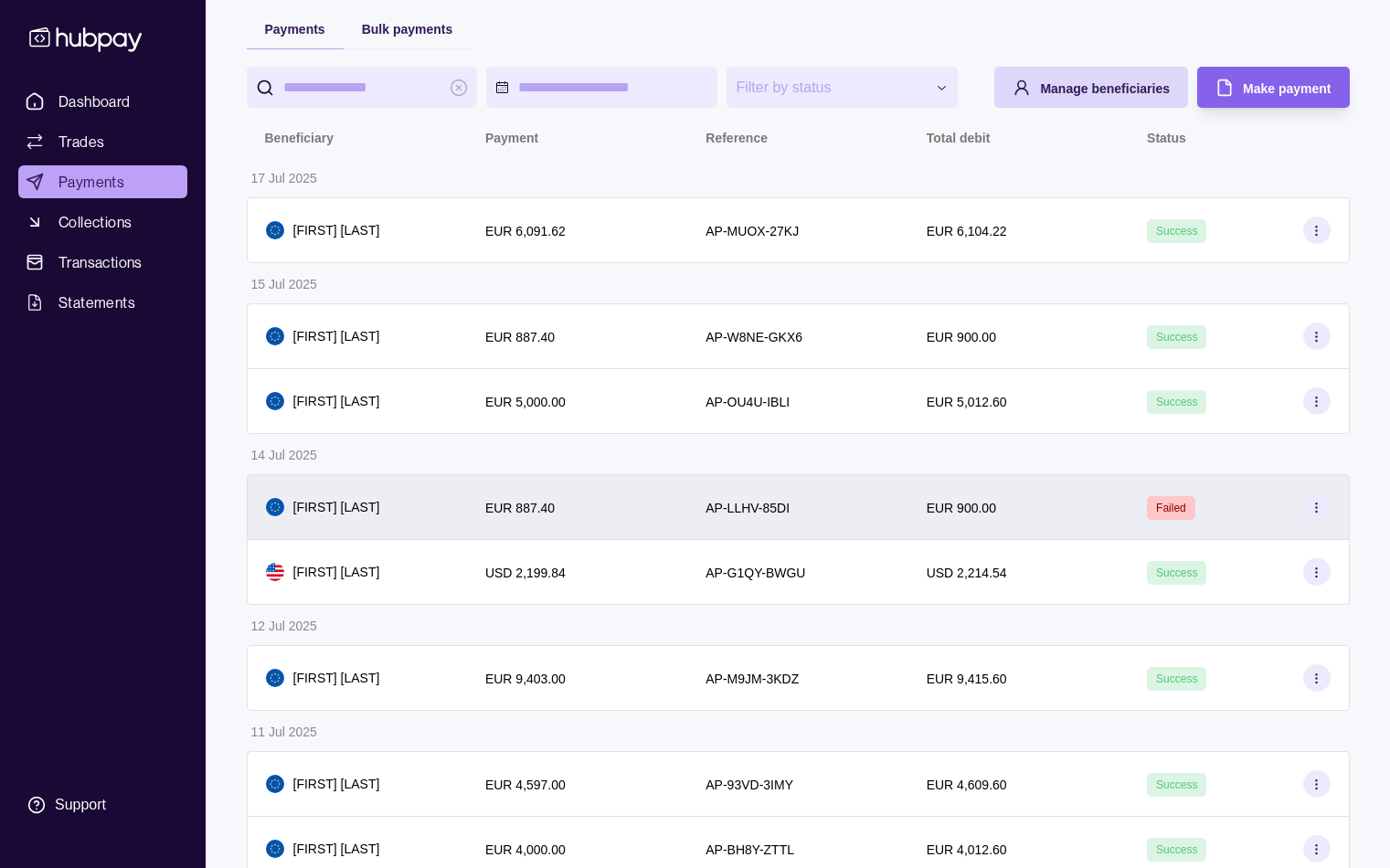 scroll, scrollTop: 143, scrollLeft: 0, axis: vertical 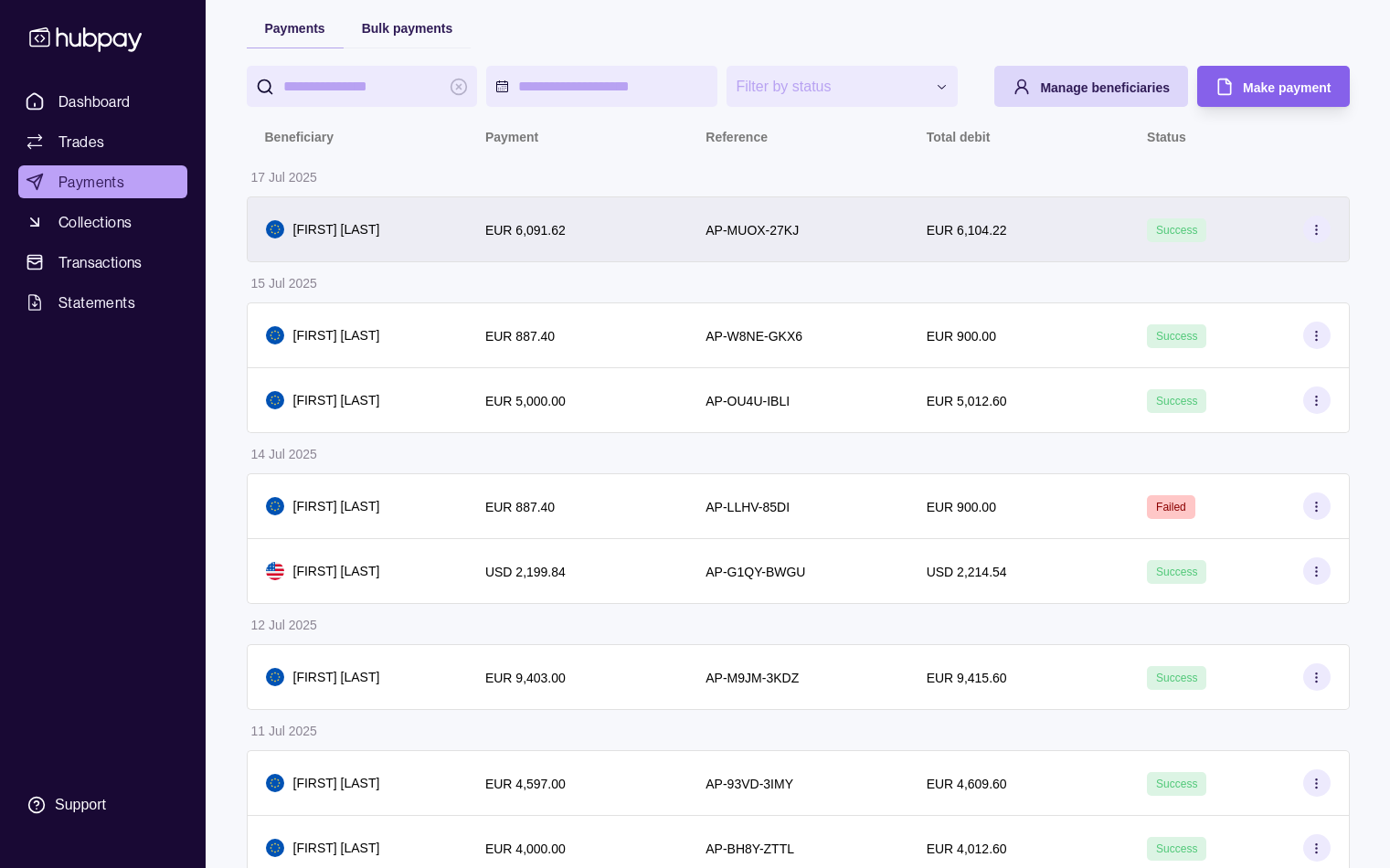 click on "Beneficiary Payment Reference Total debit Status 17 Jul 2025 [FIRST] [LAST] EUR 6,091.62 AP-MUOX-27KJ EUR 6,104.22 Success 15 Jul 2025 [LAST] [FIRST] EUR 887.40 AP-W8NE-GKX6 EUR 900.00 Success [FIRST] [LAST] EUR 5,000.00 AP-OU4U-IBLI EUR 5,012.60 Success 14 Jul 2025 [LAST] [FIRST] EUR 887.40 AP-LLHV-85DI EUR 900.00 Failed [FIRST] [LAST] USD 2,199.84 AP-G1QY-BWGU USD 2,214.54 Success 12 Jul 2025 [FIRST] [LAST] EUR 9,403.00 AP-M9JM-3KDZ EUR 9,415.60 Success 11 Jul 2025 [FIRST] [LAST] EUR 4,597.00 AP-93VD-3IMY EUR 4,609.60 Success [FIRST] [LAST] EUR 4,000.00 AP-BH8Y-ZTTL EUR 4,012.60 Success [FIRST] [LAST] EUR 5,900.00 AP-WRFB-BI9M EUR 5,912.60 Success [FIRST] [LAST] EUR 6,153.05 AP-1B9W-97G5 EUR 6,165.65 Success [FIRST] [LAST] EUR 5,900.00 AP-1NAP-H6DR EUR 5,912.60 Success [LAST] [FIRST] EUR 5,051.70 AP-9FRE-KZ81 EUR 5,064.30 Success [LAST] [FIRST] EUR 987.40 AP-CZ68-M86S EUR 1,000.00 Failed [FIRST] [LAST] EUR 6,013.98 AP-V1AB-L789 EUR 6,026.58 Success [FIRST] [LAST] EUR 5,941.48 Success" at bounding box center [798, 875] 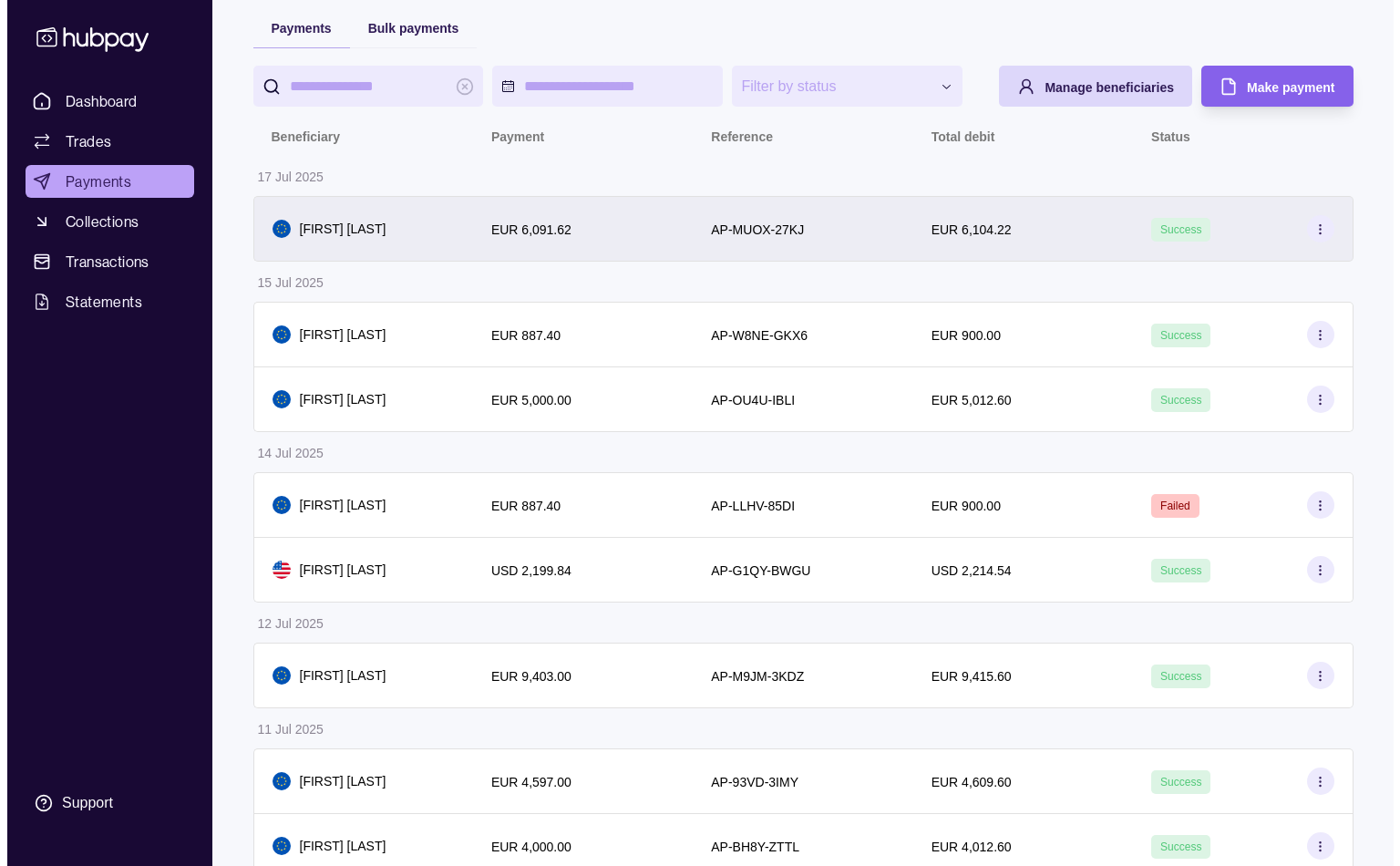 scroll, scrollTop: 0, scrollLeft: 0, axis: both 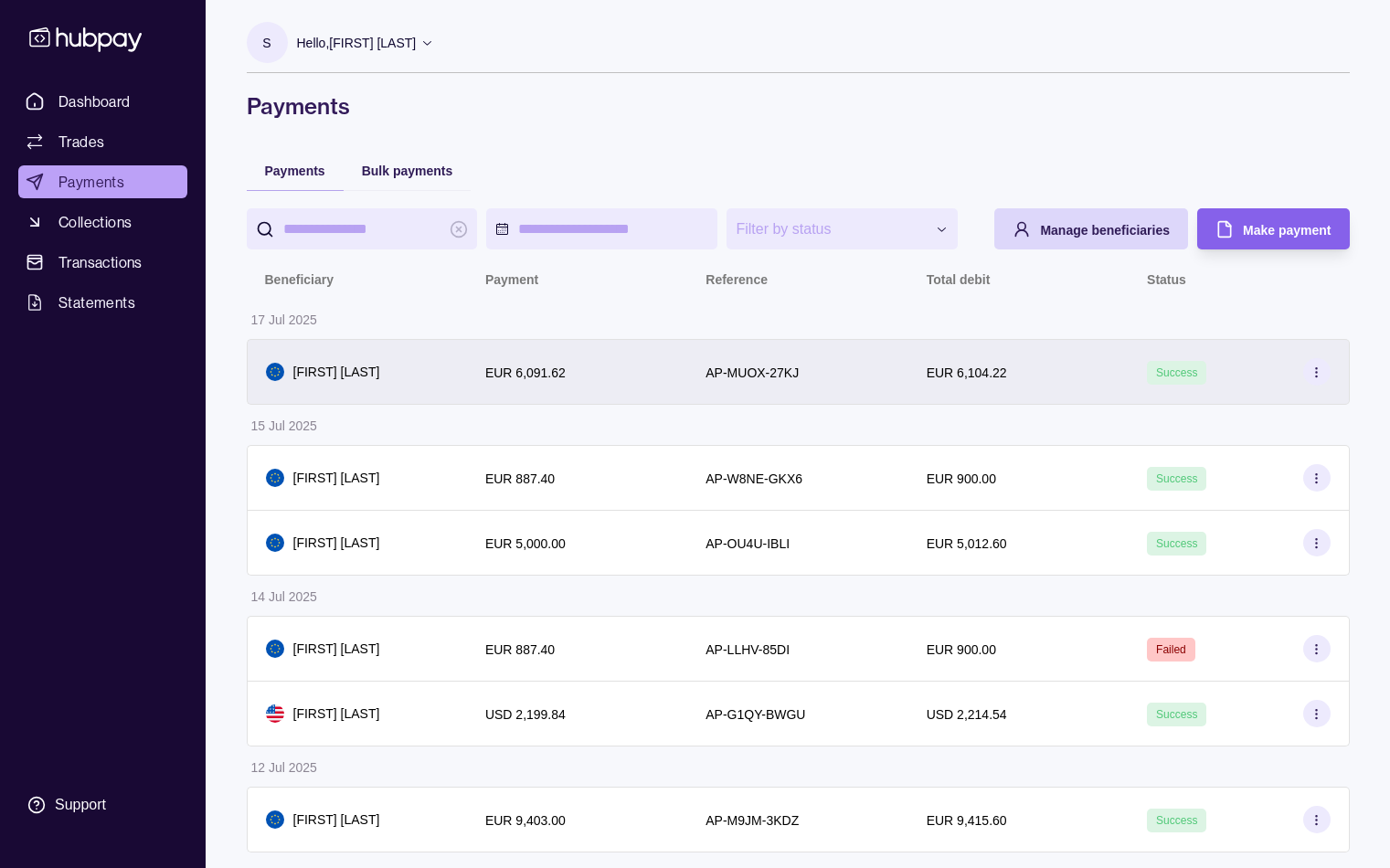 click on "AP-MUOX-27KJ" at bounding box center (752, 373) 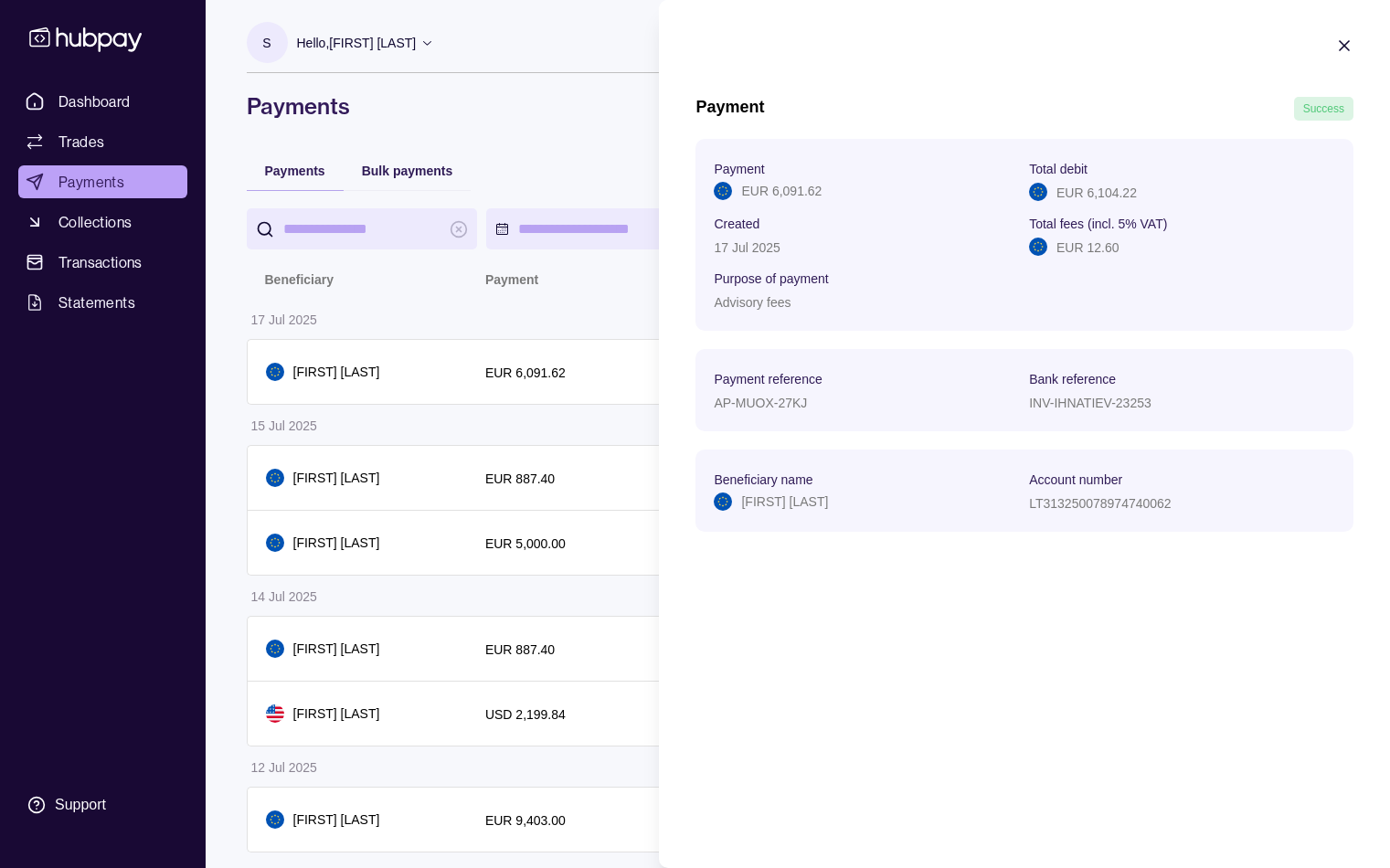 type 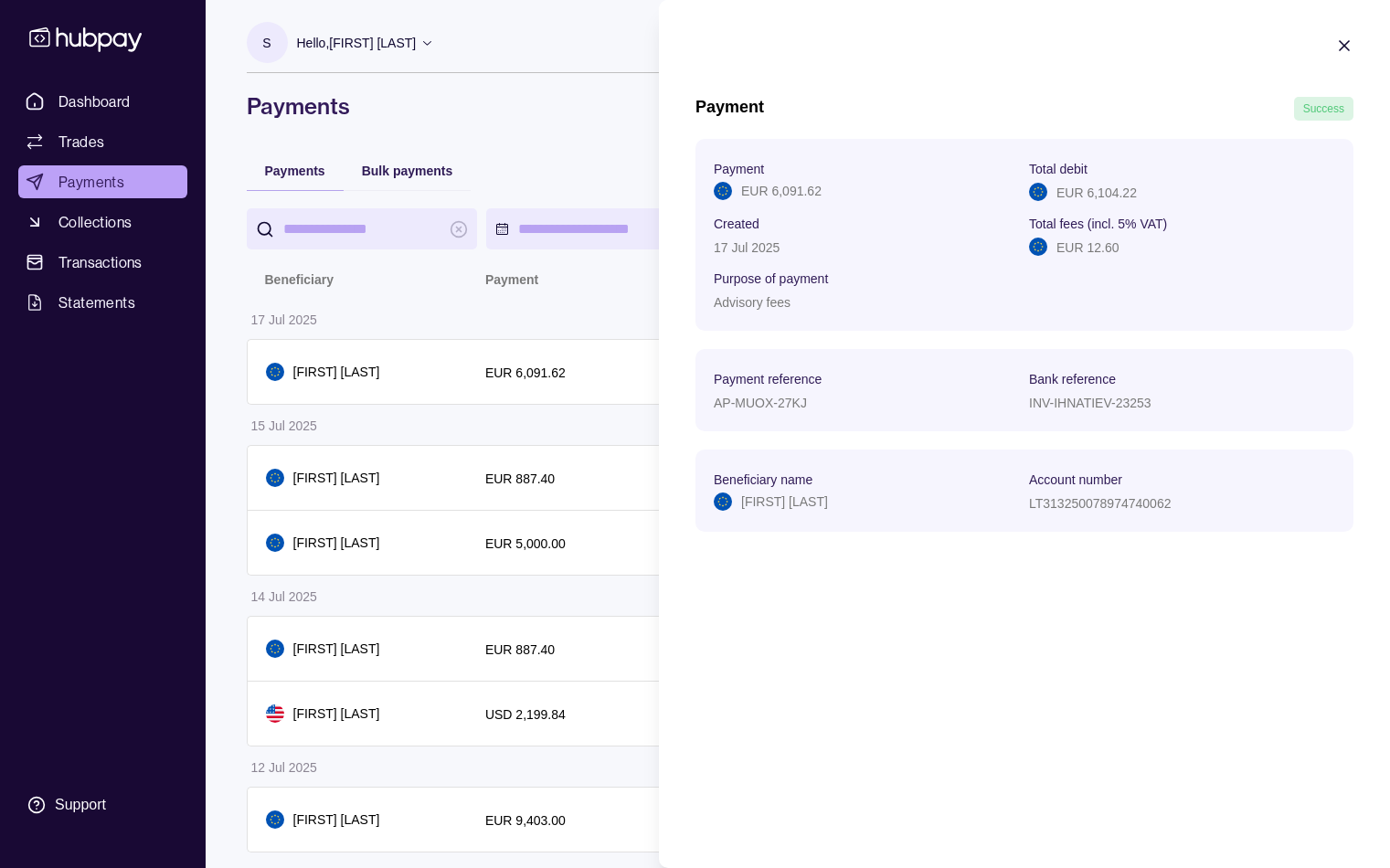 click on "**********" at bounding box center (695, 898) 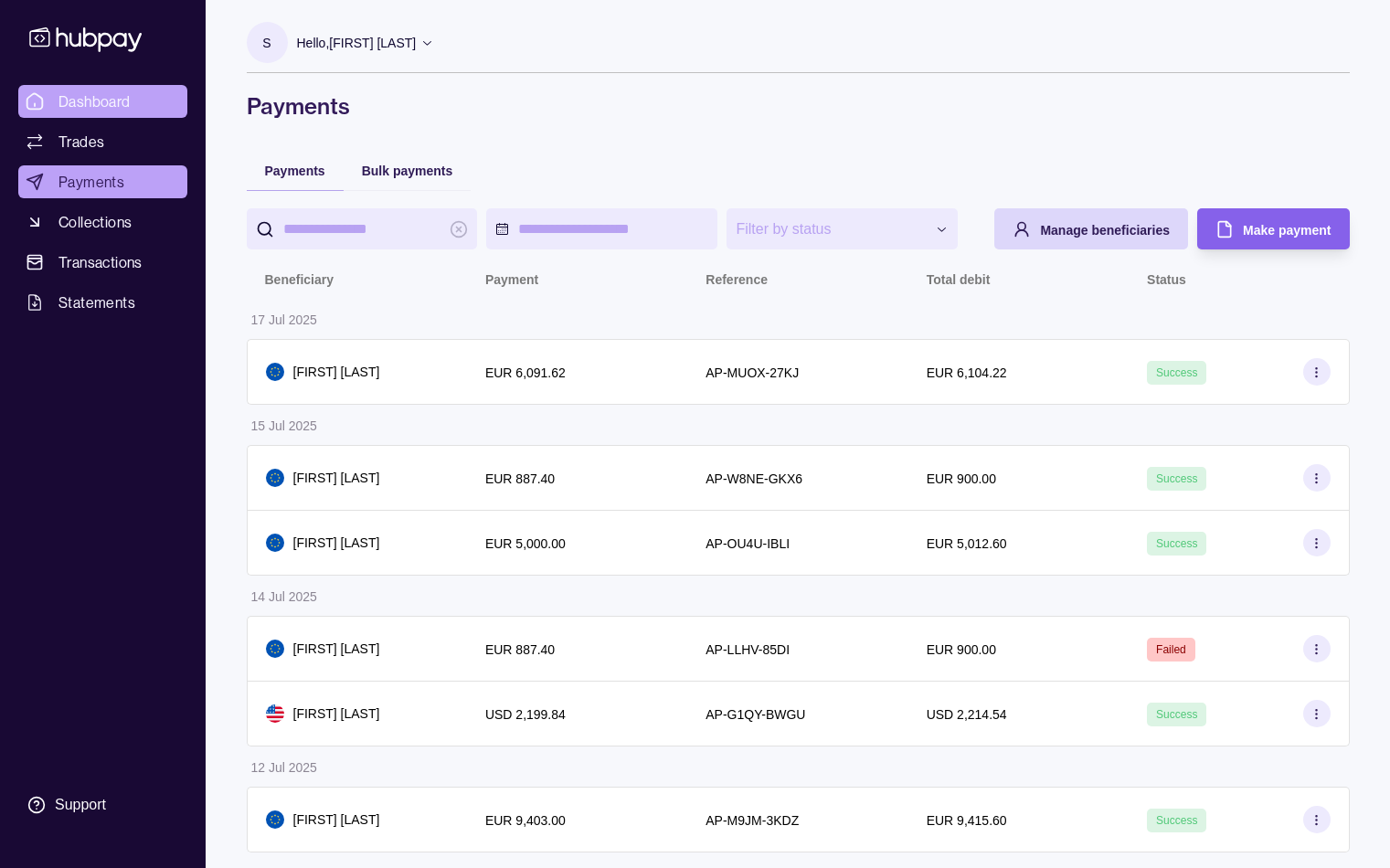 click on "Dashboard" at bounding box center (102, 101) 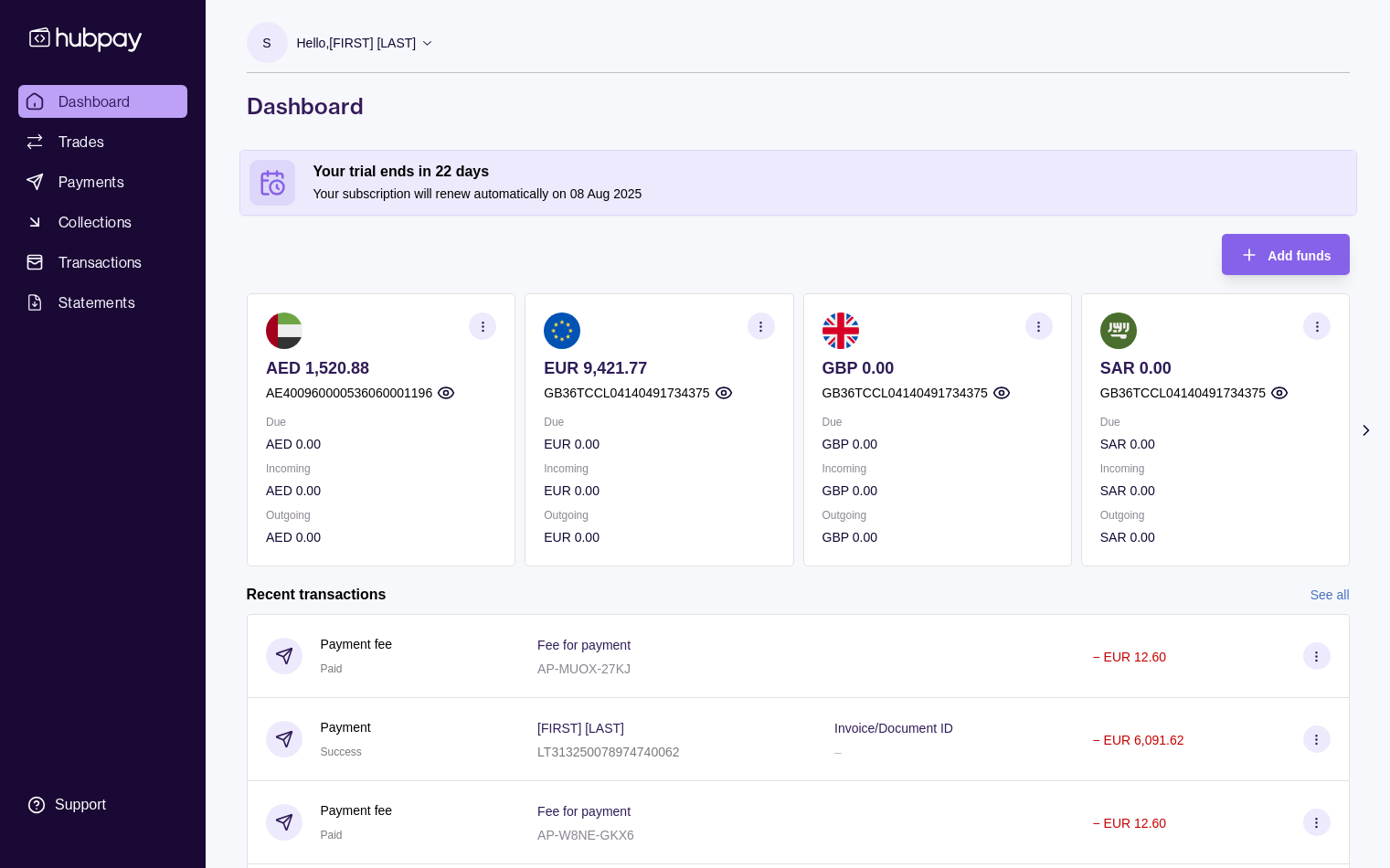 click 